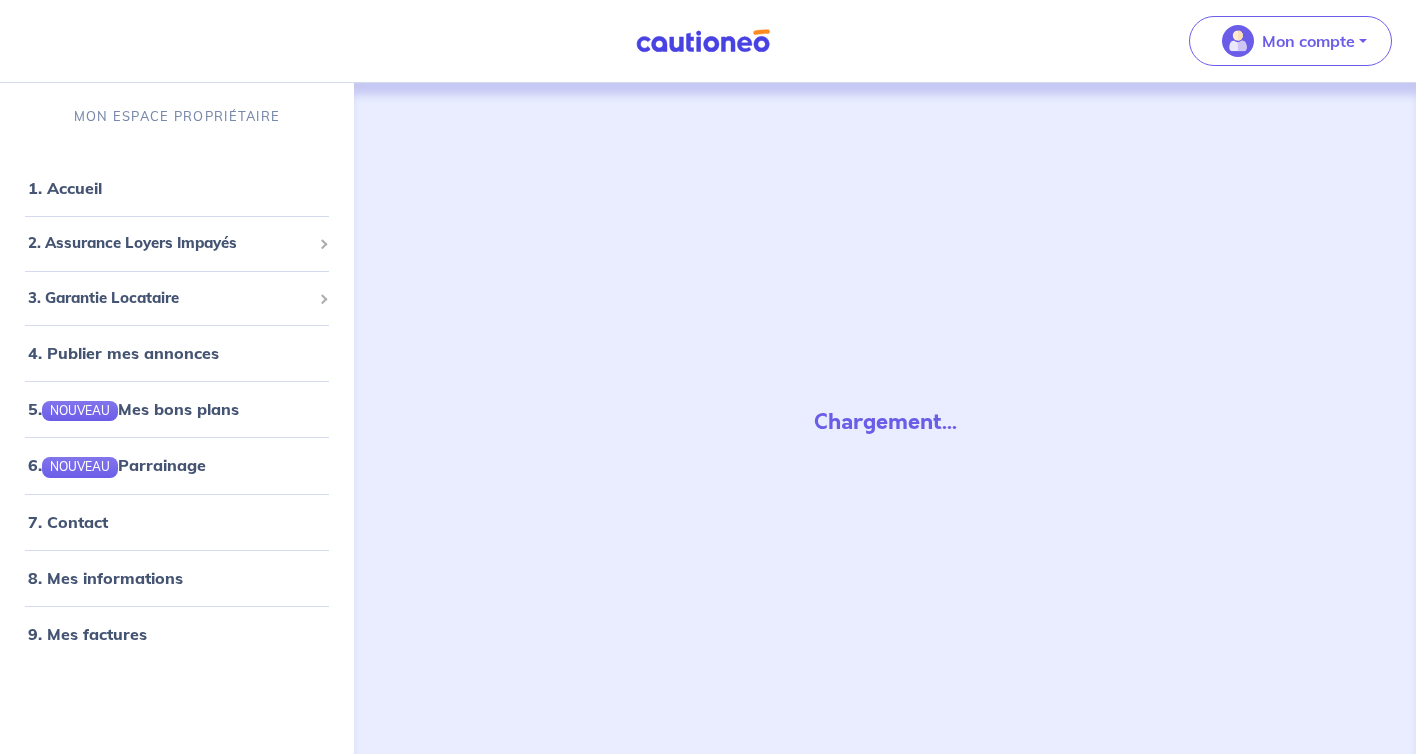 scroll, scrollTop: 0, scrollLeft: 0, axis: both 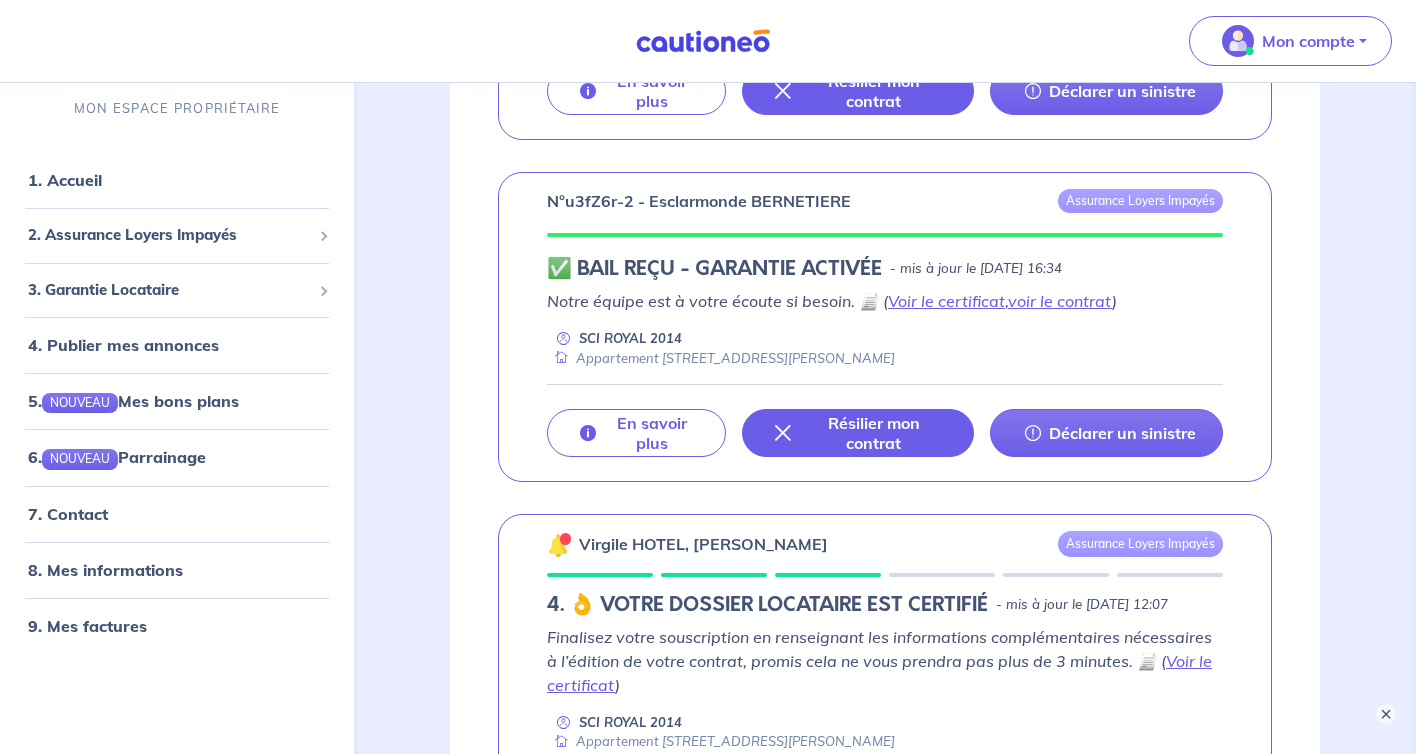 click on "n°u3fZ6r-2 - Esclarmonde BERNETIERE" at bounding box center (699, 201) 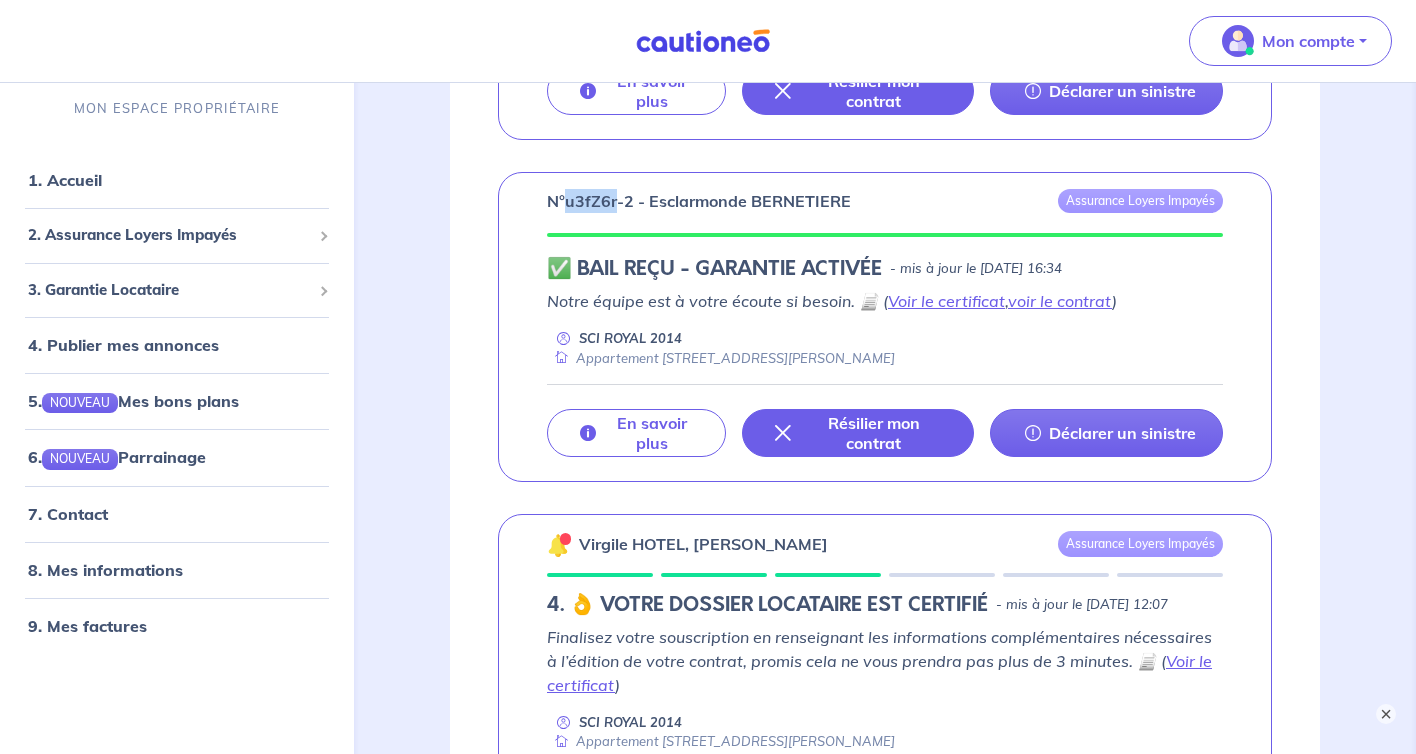 click on "n°u3fZ6r-2 - Esclarmonde BERNETIERE" at bounding box center (699, 201) 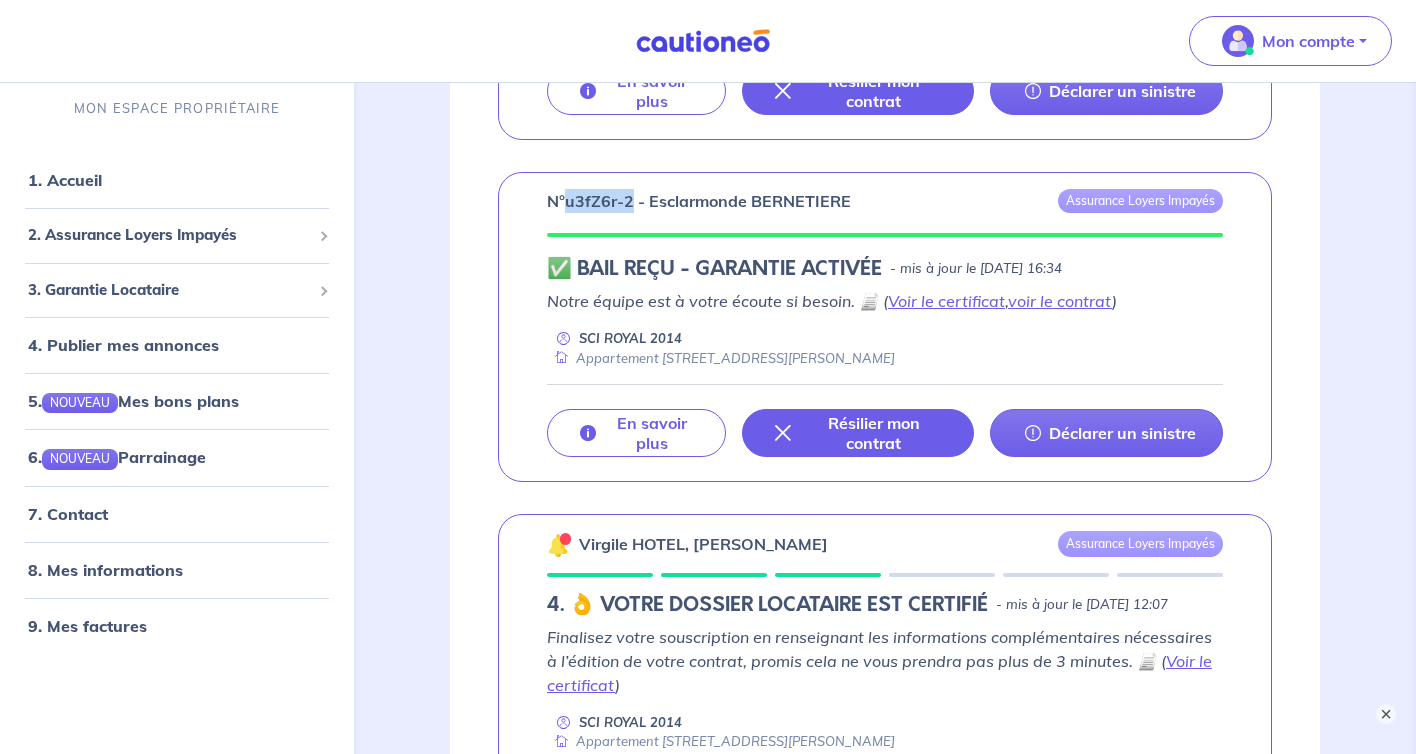 drag, startPoint x: 631, startPoint y: 204, endPoint x: 569, endPoint y: 203, distance: 62.008064 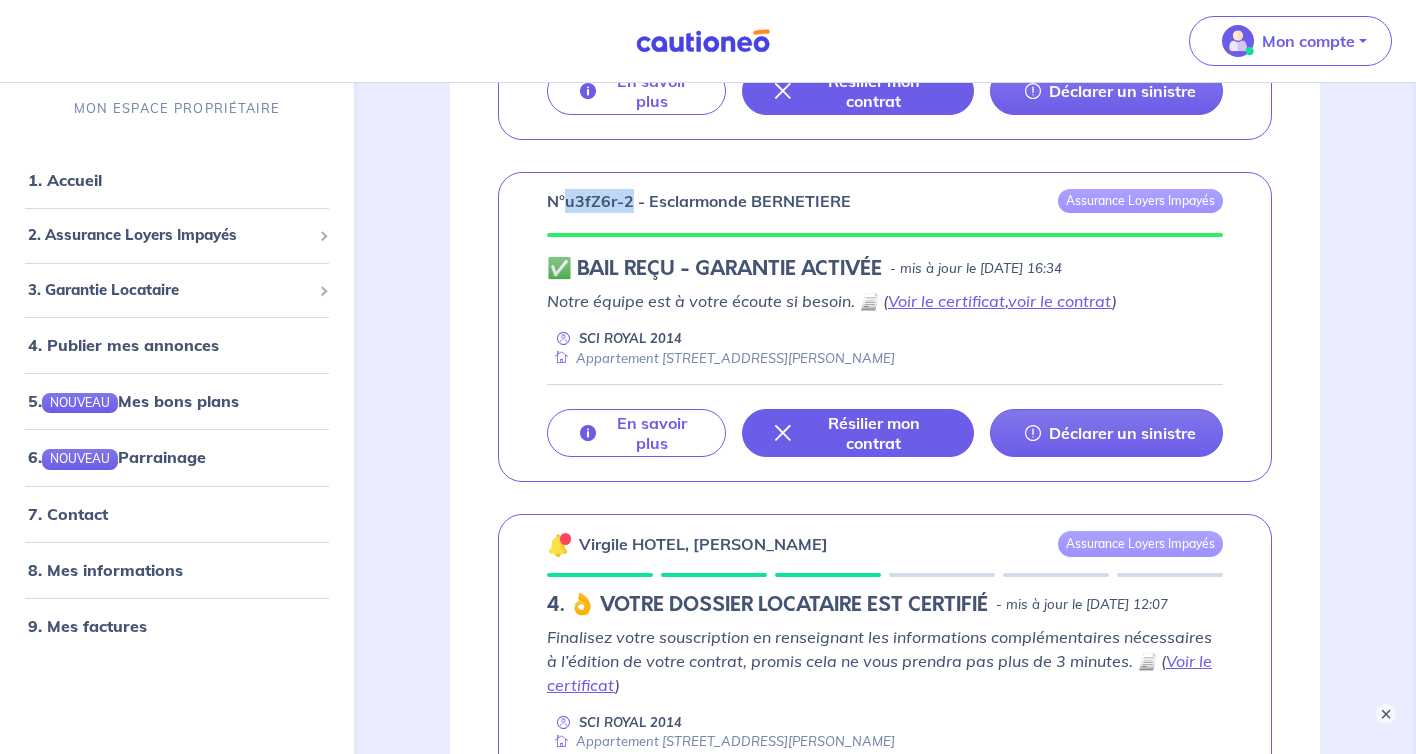 click on "n°u3fZ6r-2 - Esclarmonde BERNETIERE" at bounding box center [699, 201] 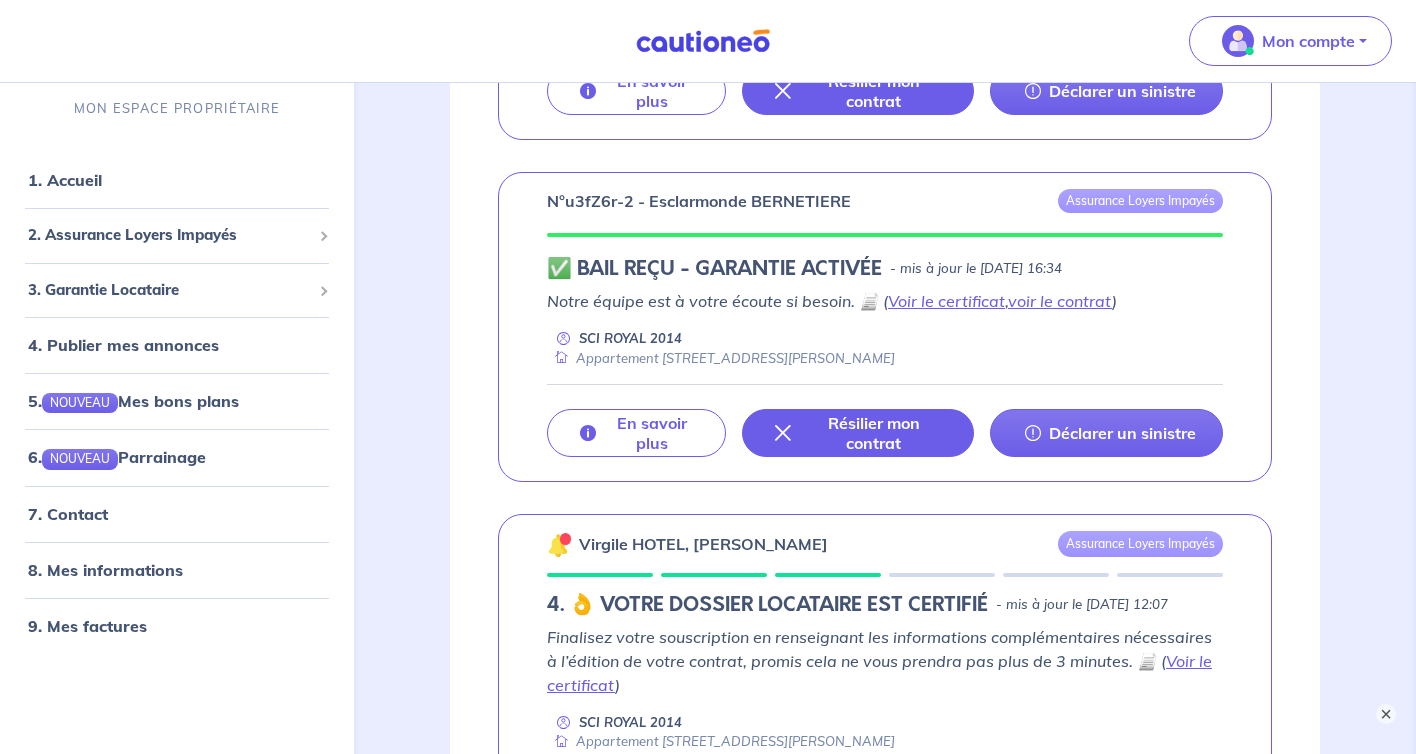click on "n°u3fZ6r-2 - Esclarmonde BERNETIERE   Assurance Loyers Impayés ✅ BAIL REÇU - GARANTIE ACTIVÉE - mis à jour le 24 juin 2025 à 16:34 Notre équipe est à votre écoute si besoin. 📄 ( Voir le certificat ,  voir le contrat ) SCI ROYAL 2014 Appartement 302 - 11 Avenue Jean Jaurès 38500 Voiron En savoir plus Résilier mon contrat Déclarer un sinistre" at bounding box center (885, 327) 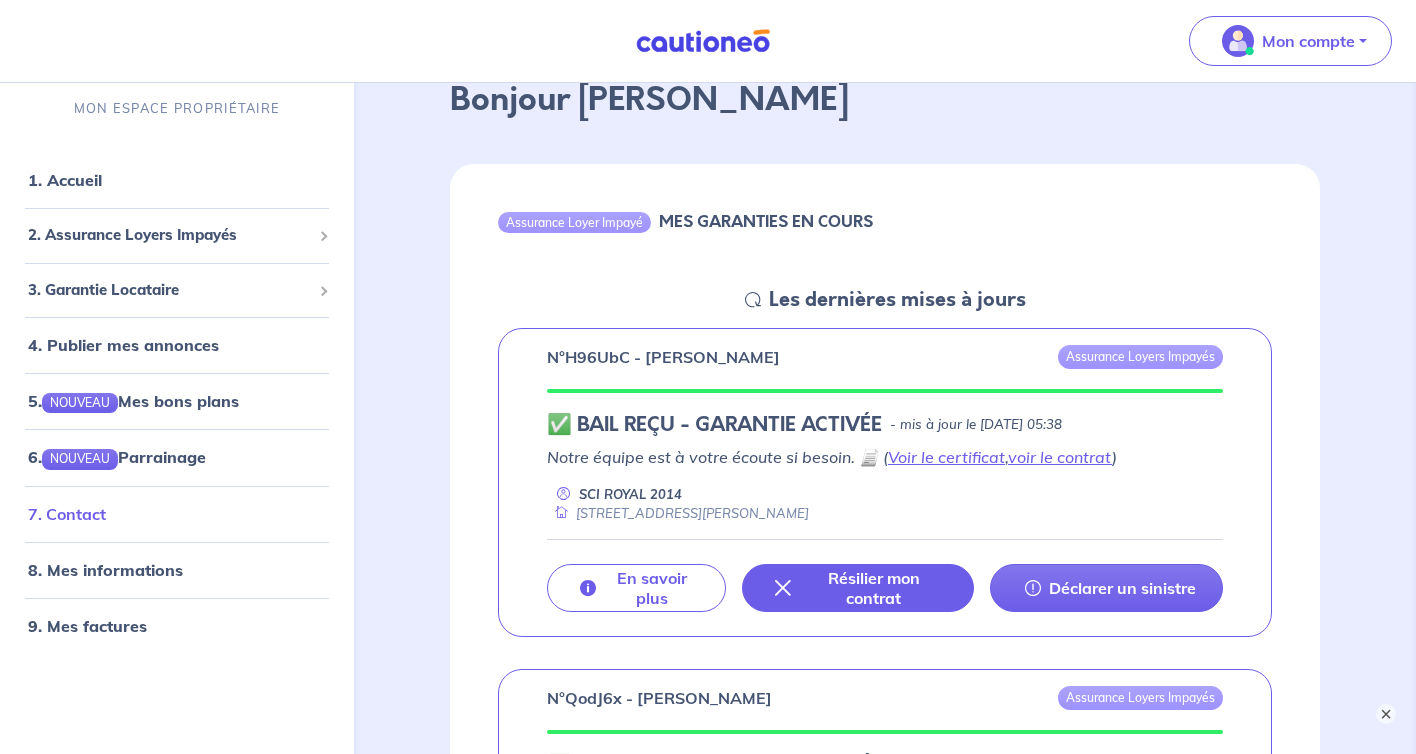 scroll, scrollTop: 182, scrollLeft: 0, axis: vertical 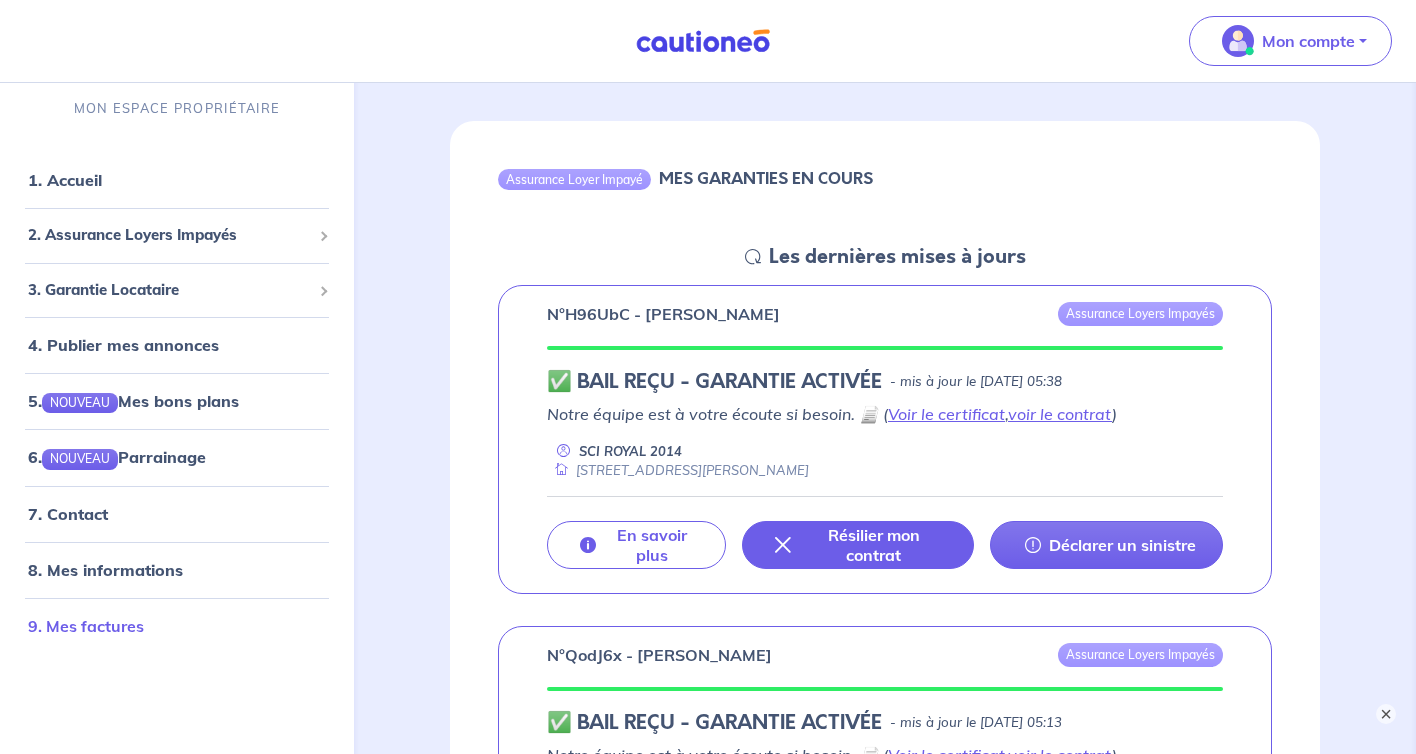 click on "9. Mes factures" at bounding box center [86, 626] 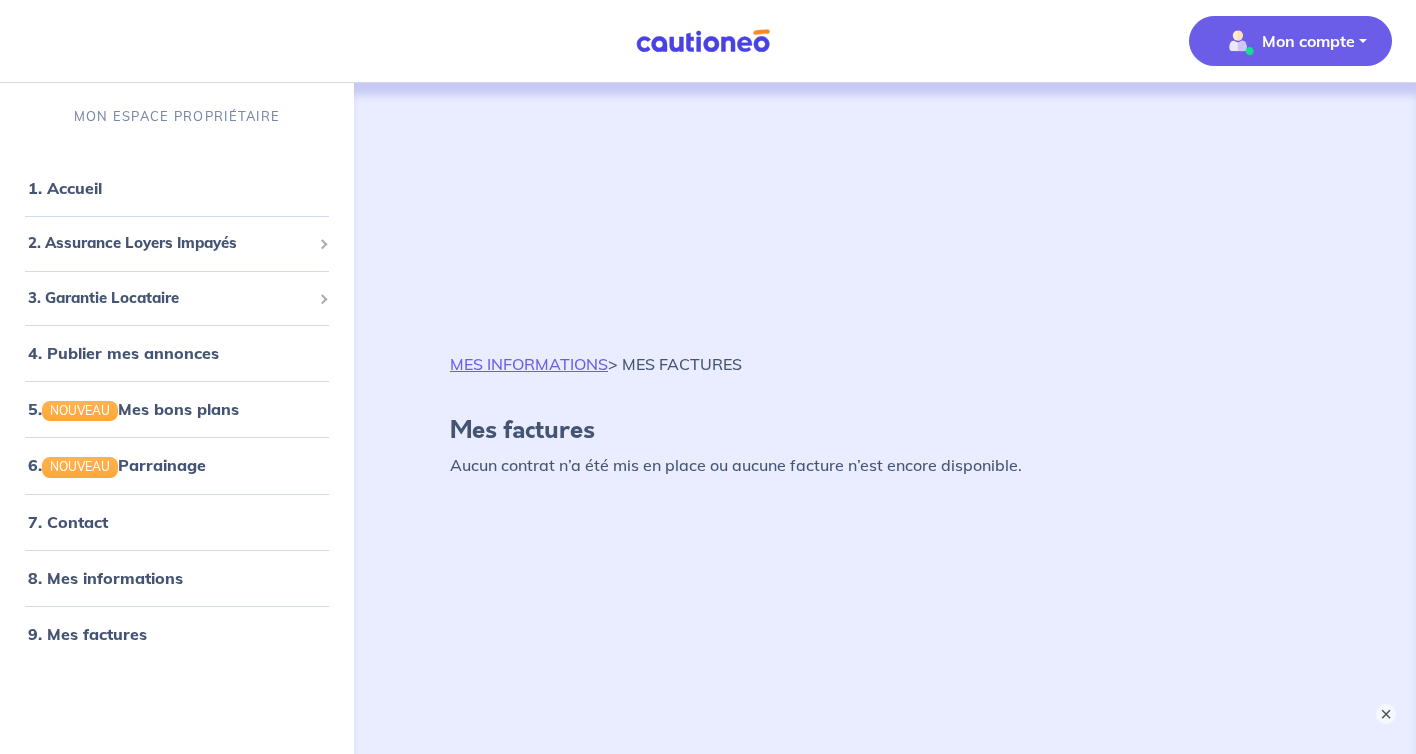 scroll, scrollTop: 87, scrollLeft: 0, axis: vertical 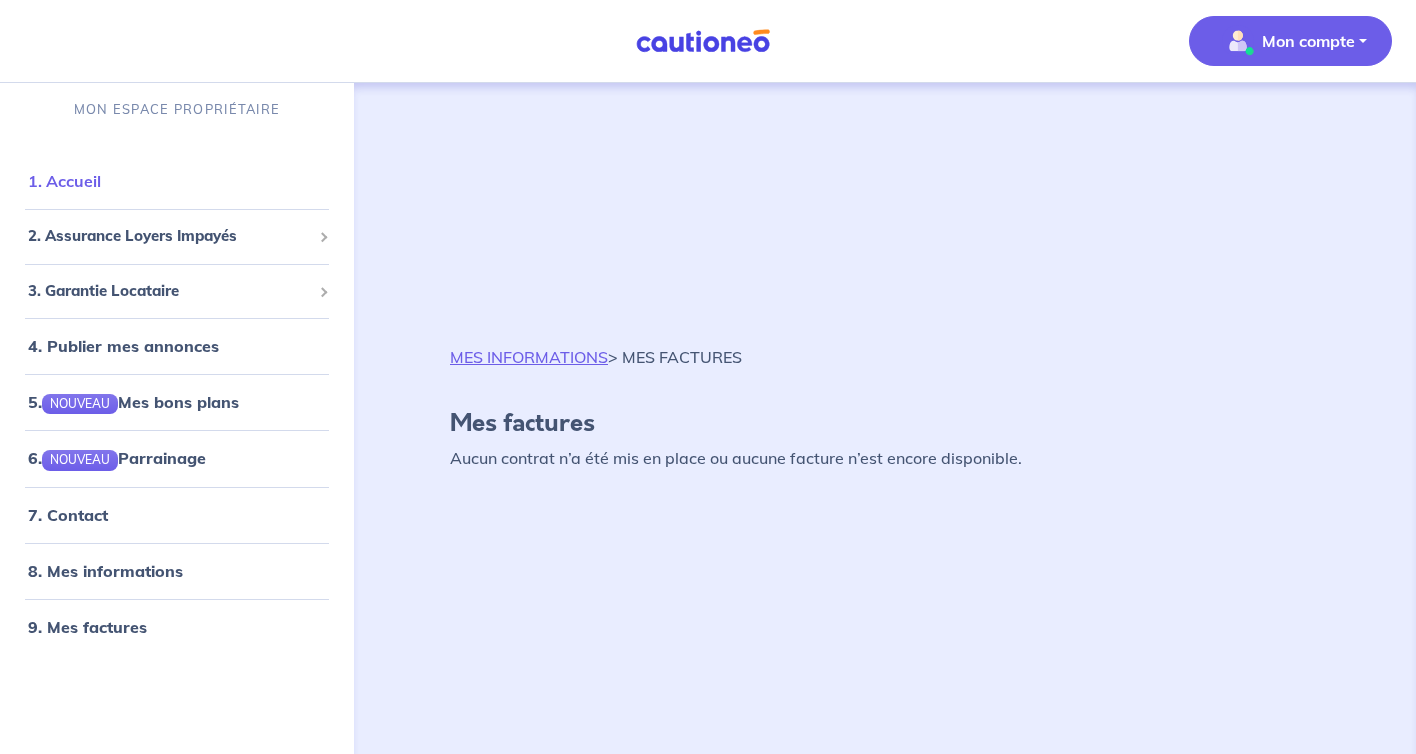 click on "1. Accueil" at bounding box center [64, 181] 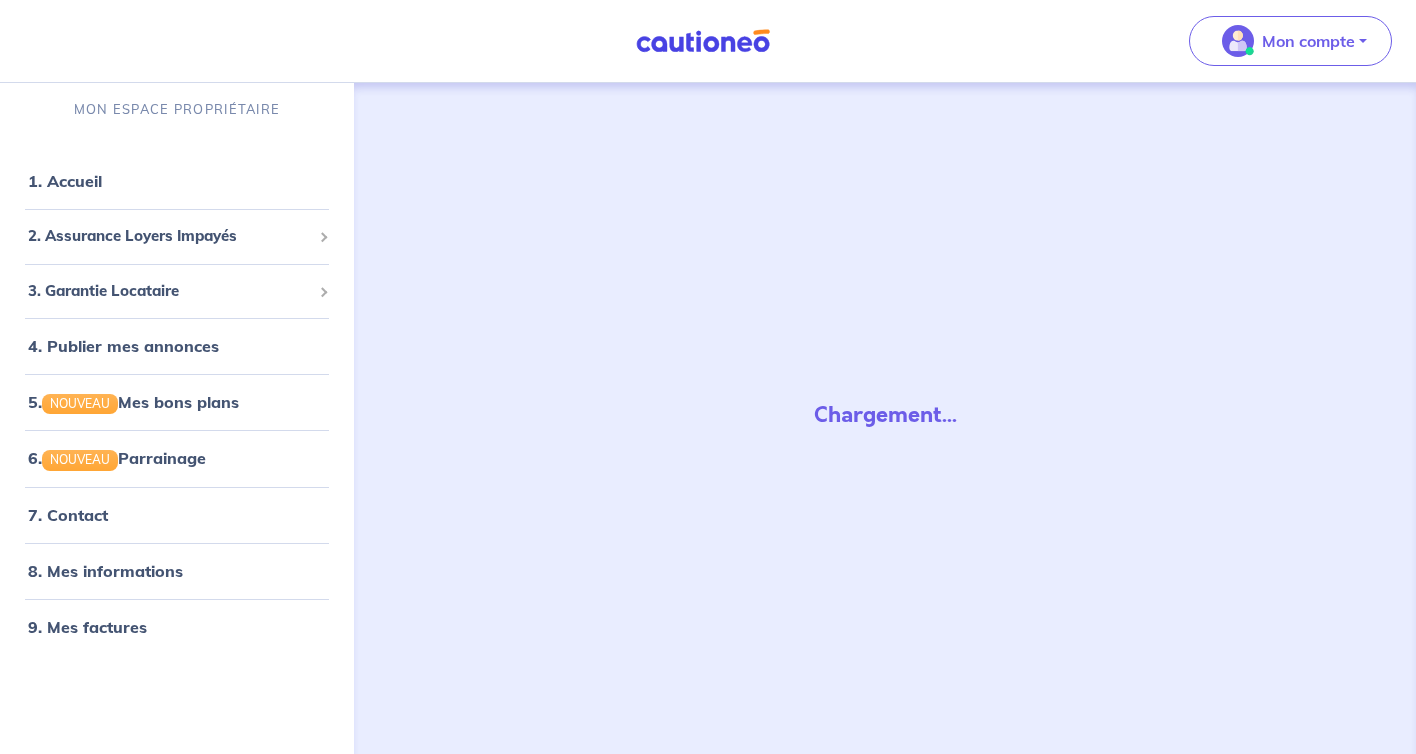 scroll, scrollTop: 0, scrollLeft: 0, axis: both 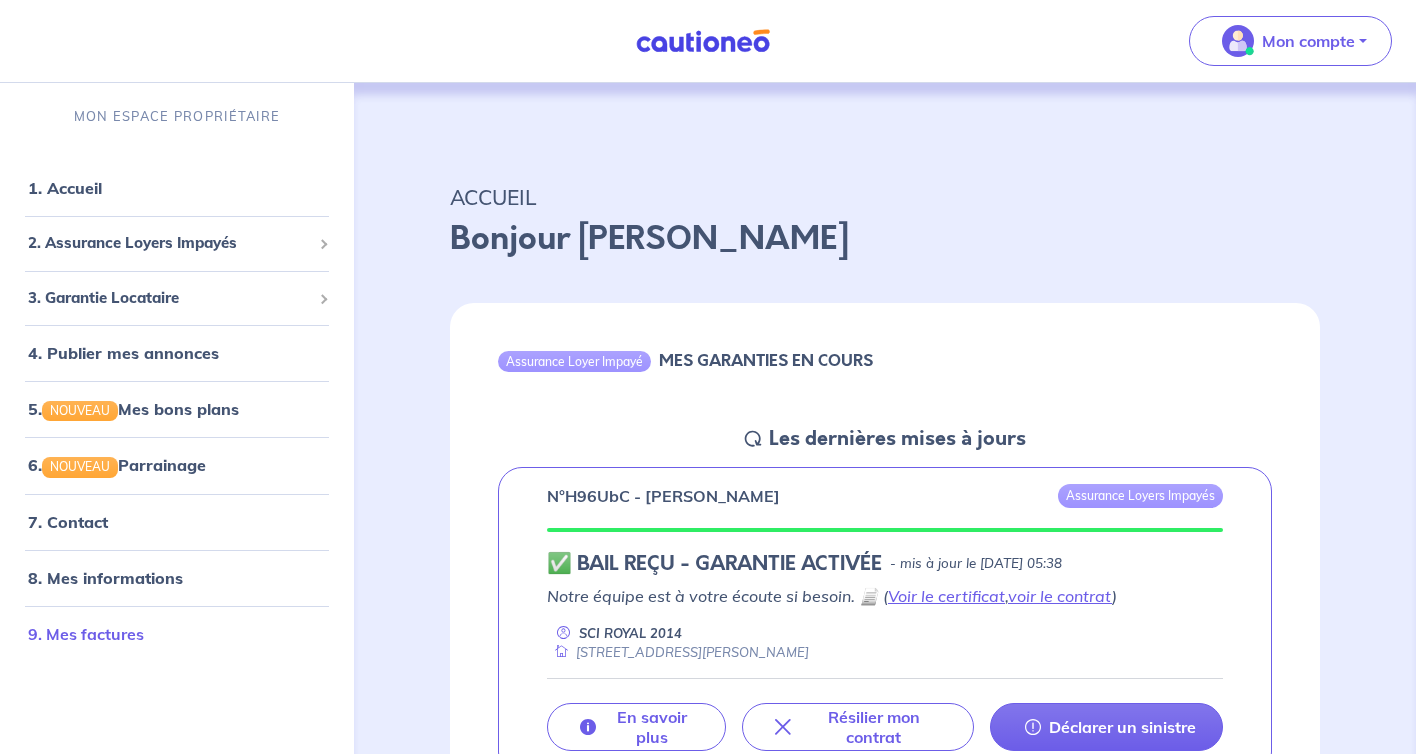 click on "9. Mes factures" at bounding box center [86, 634] 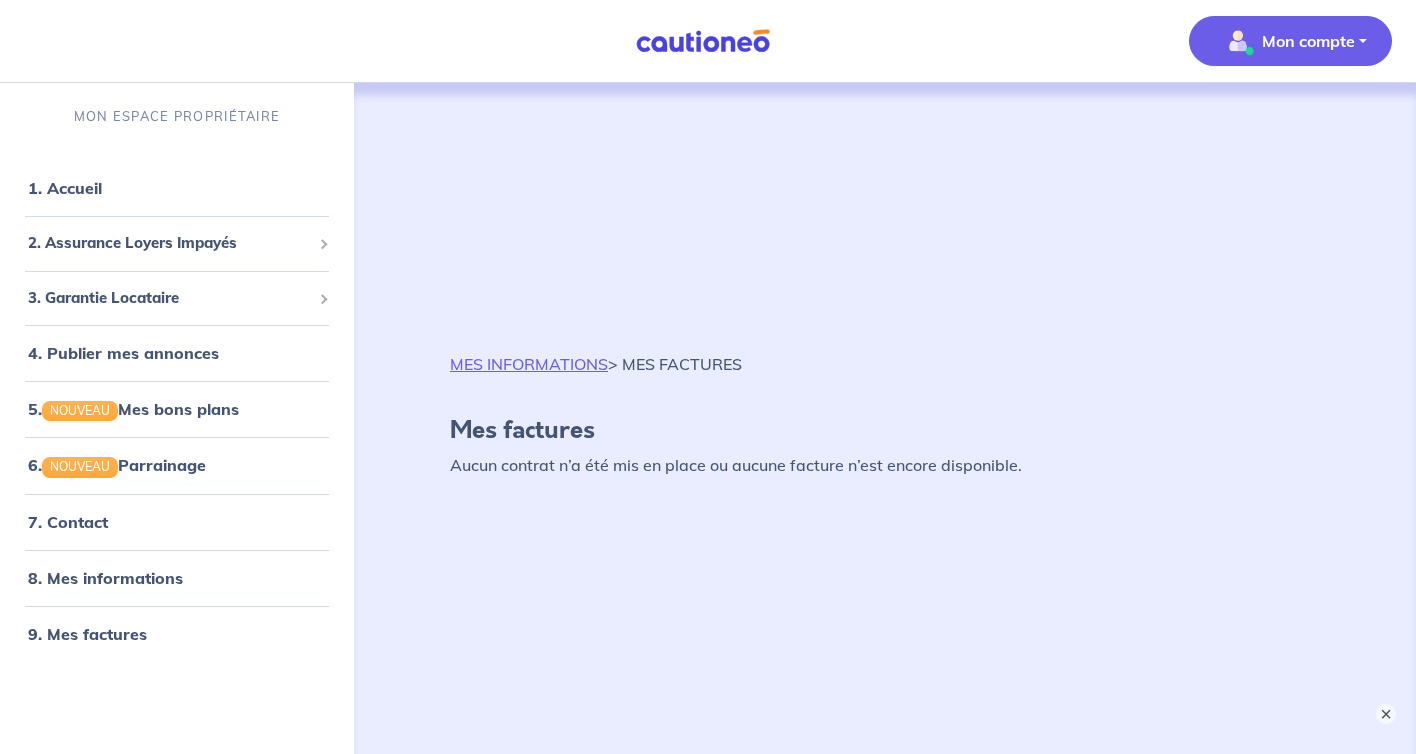 scroll, scrollTop: 87, scrollLeft: 0, axis: vertical 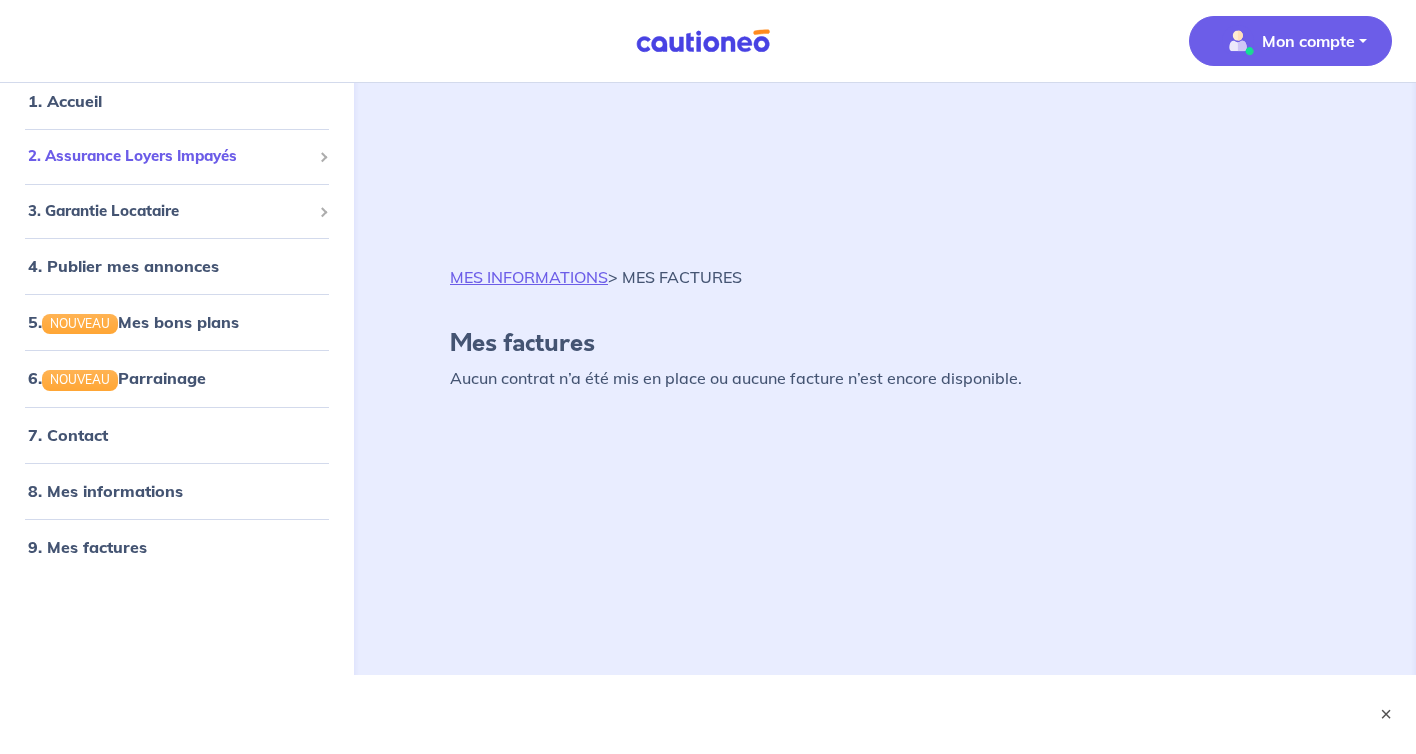 click on "2. Assurance Loyers Impayés" at bounding box center [169, 156] 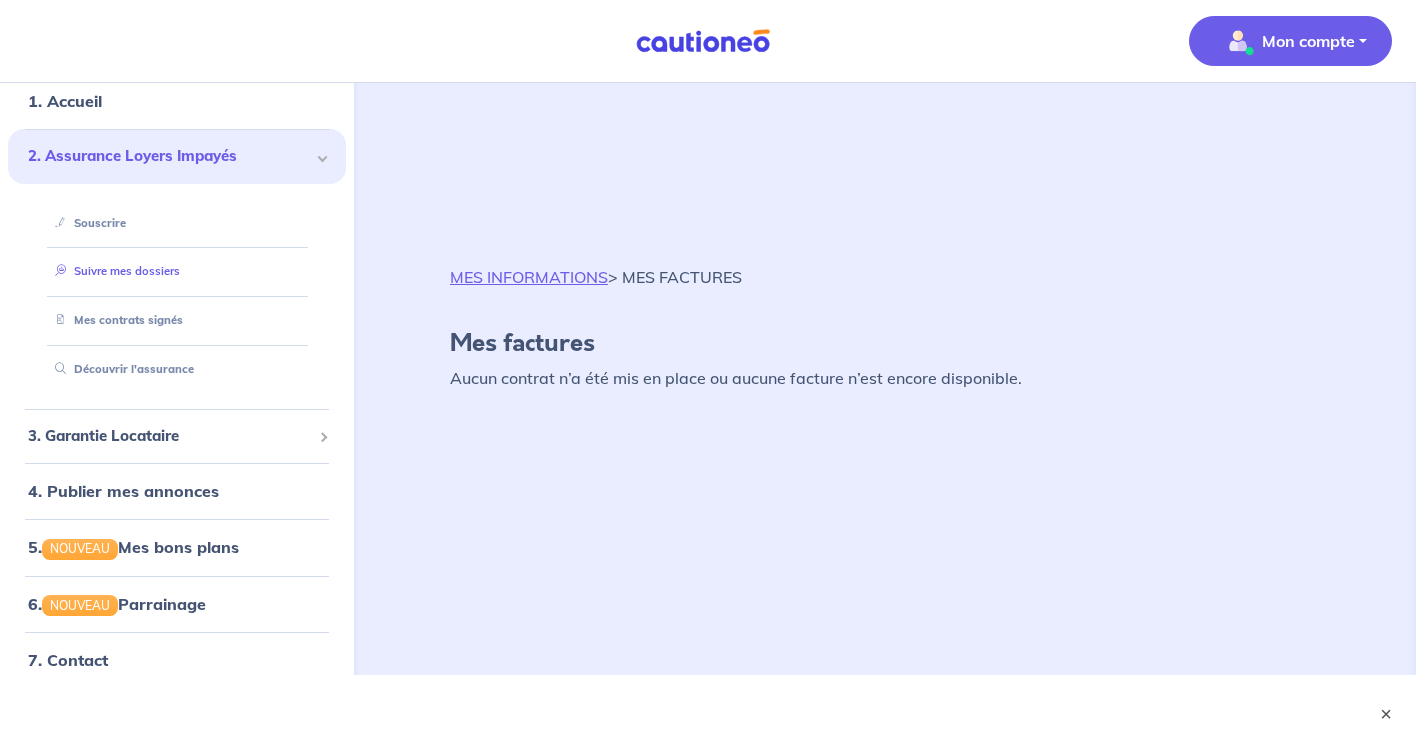 click on "Suivre mes dossiers" at bounding box center (113, 271) 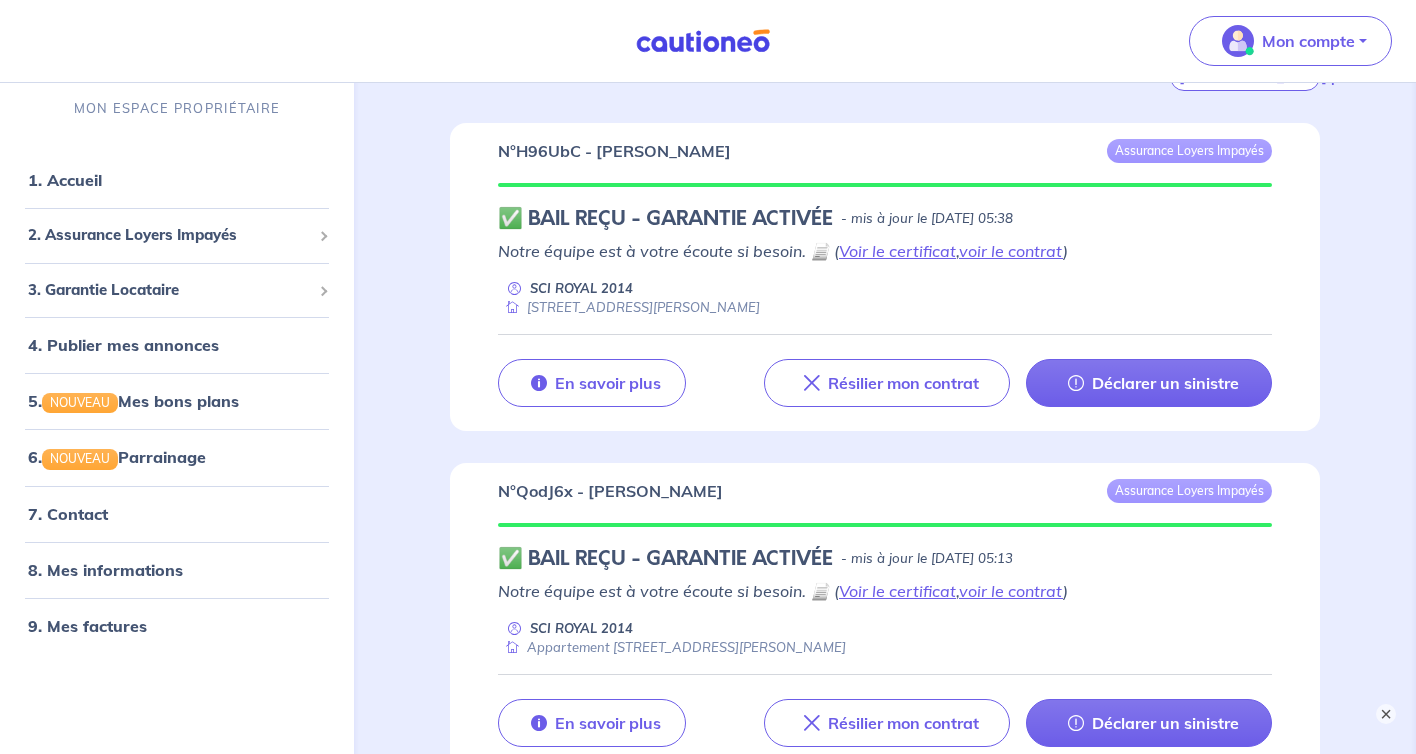 scroll, scrollTop: 405, scrollLeft: 0, axis: vertical 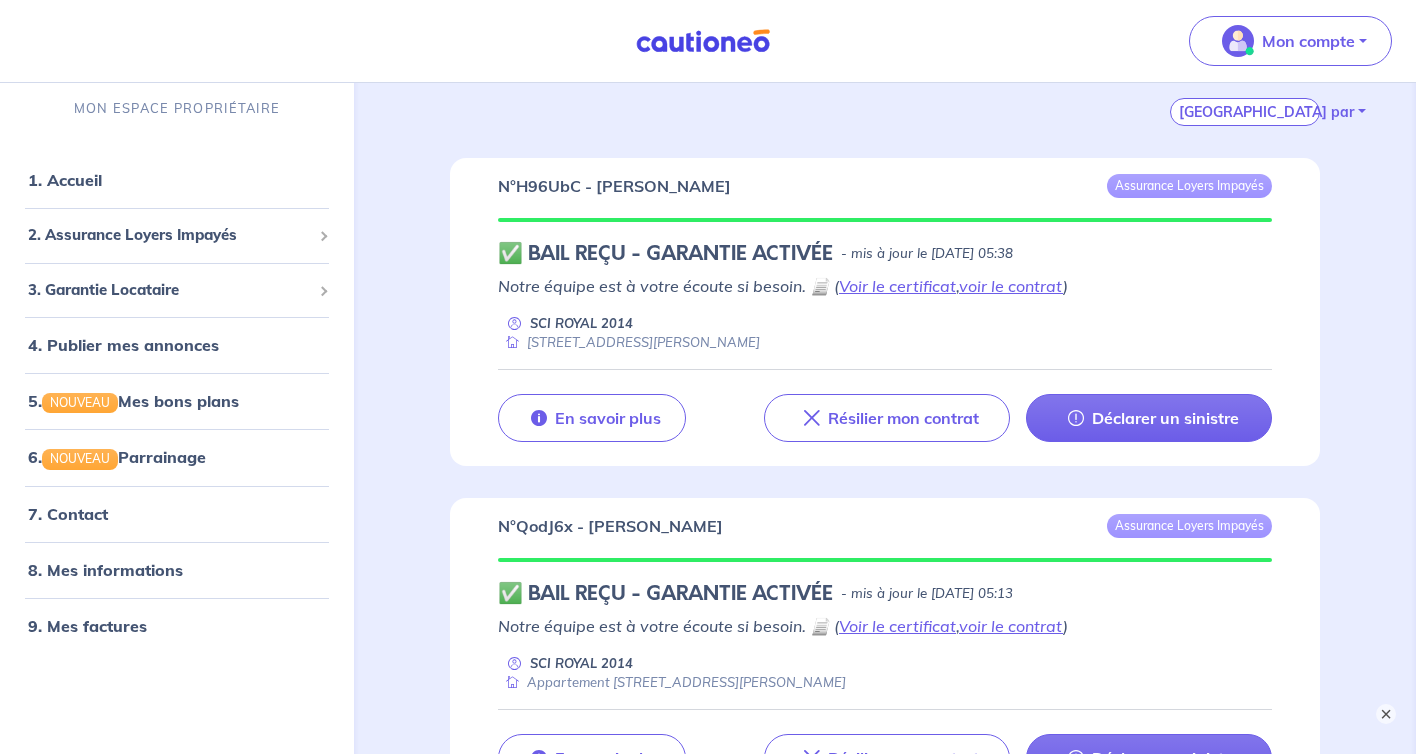 click on "SCI ROYAL 2014 [STREET_ADDRESS][PERSON_NAME]" at bounding box center [885, 333] 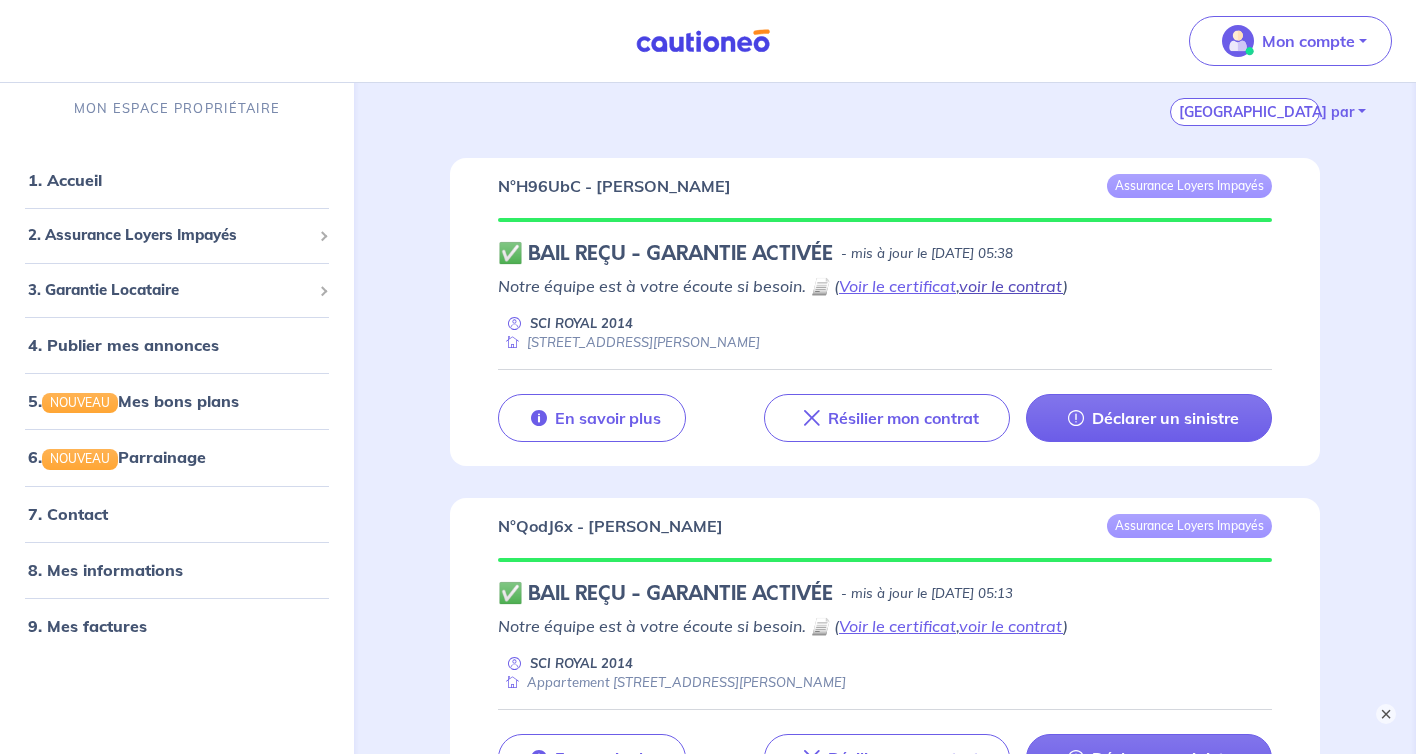 click on "voir le contrat" at bounding box center [1011, 286] 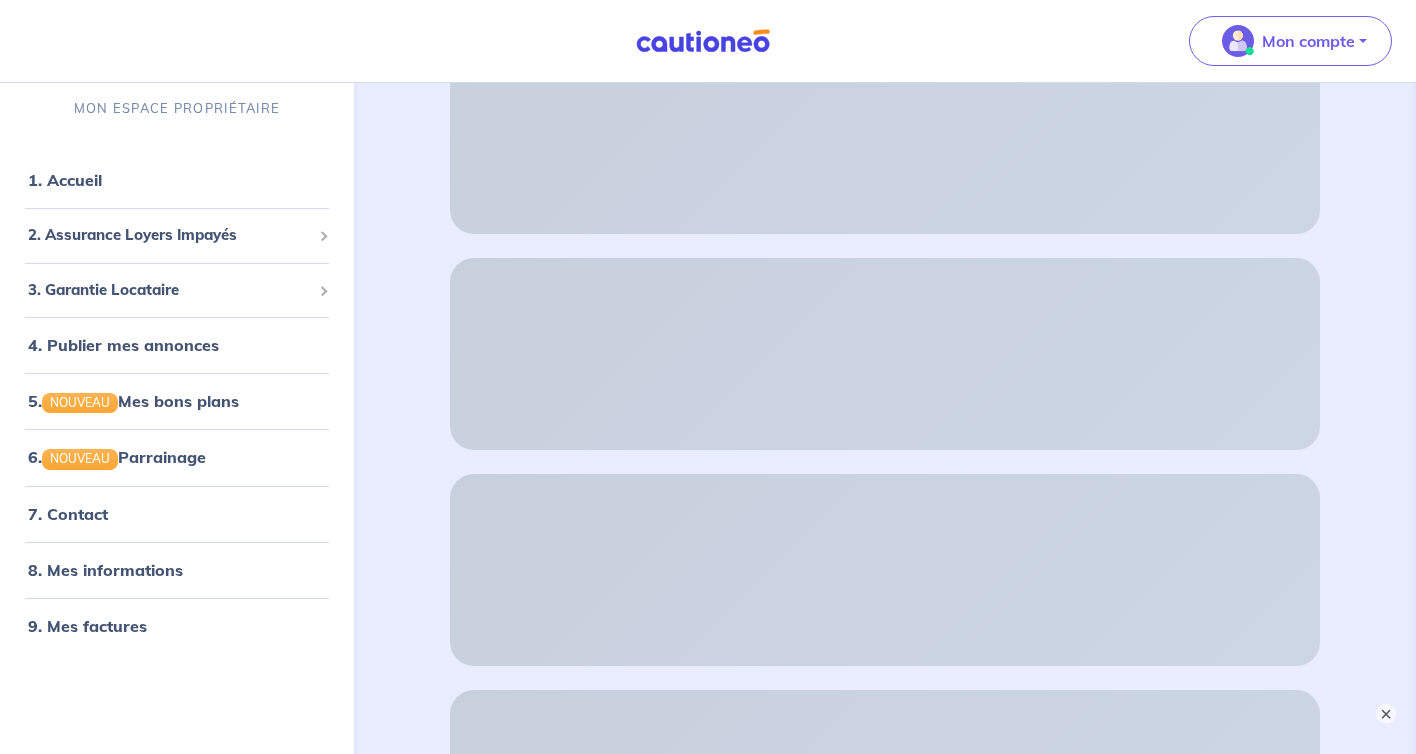 scroll, scrollTop: 514, scrollLeft: 0, axis: vertical 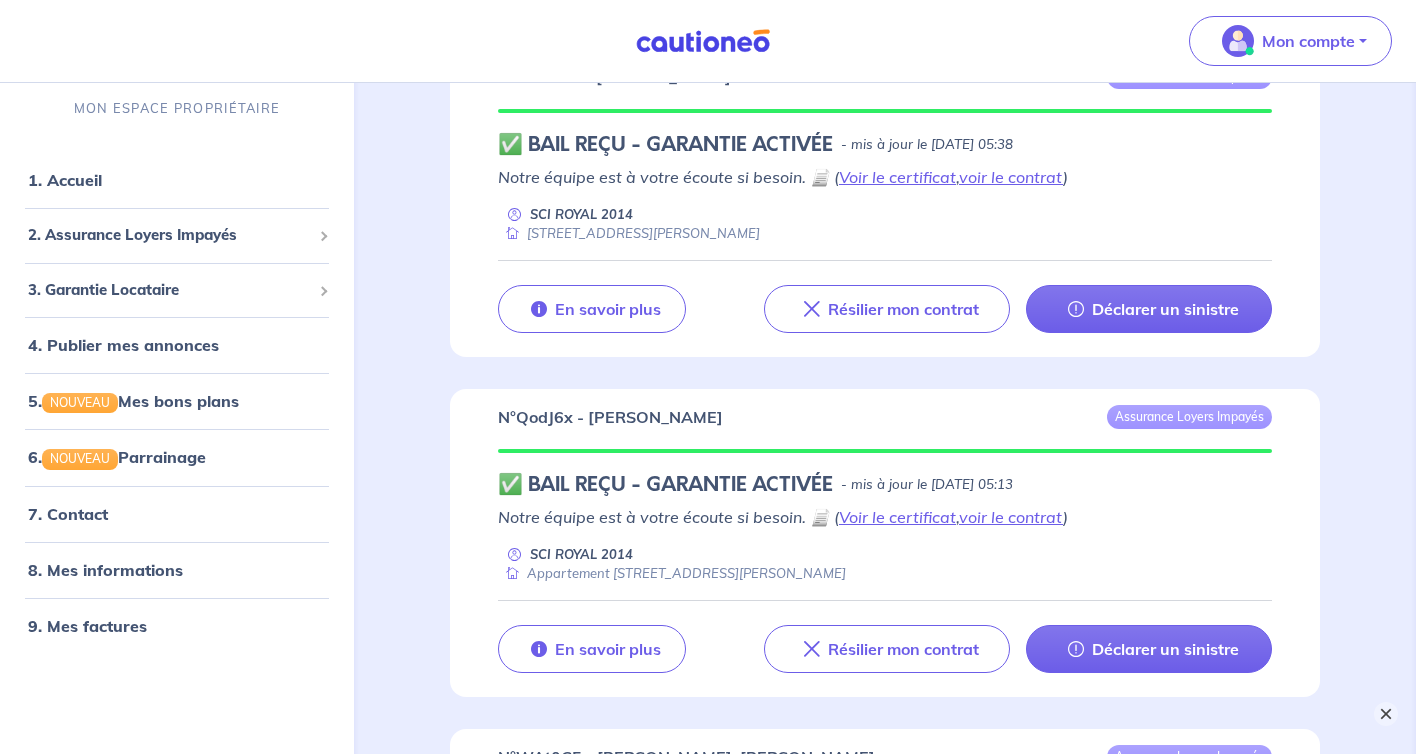 click on "×" at bounding box center [1386, 714] 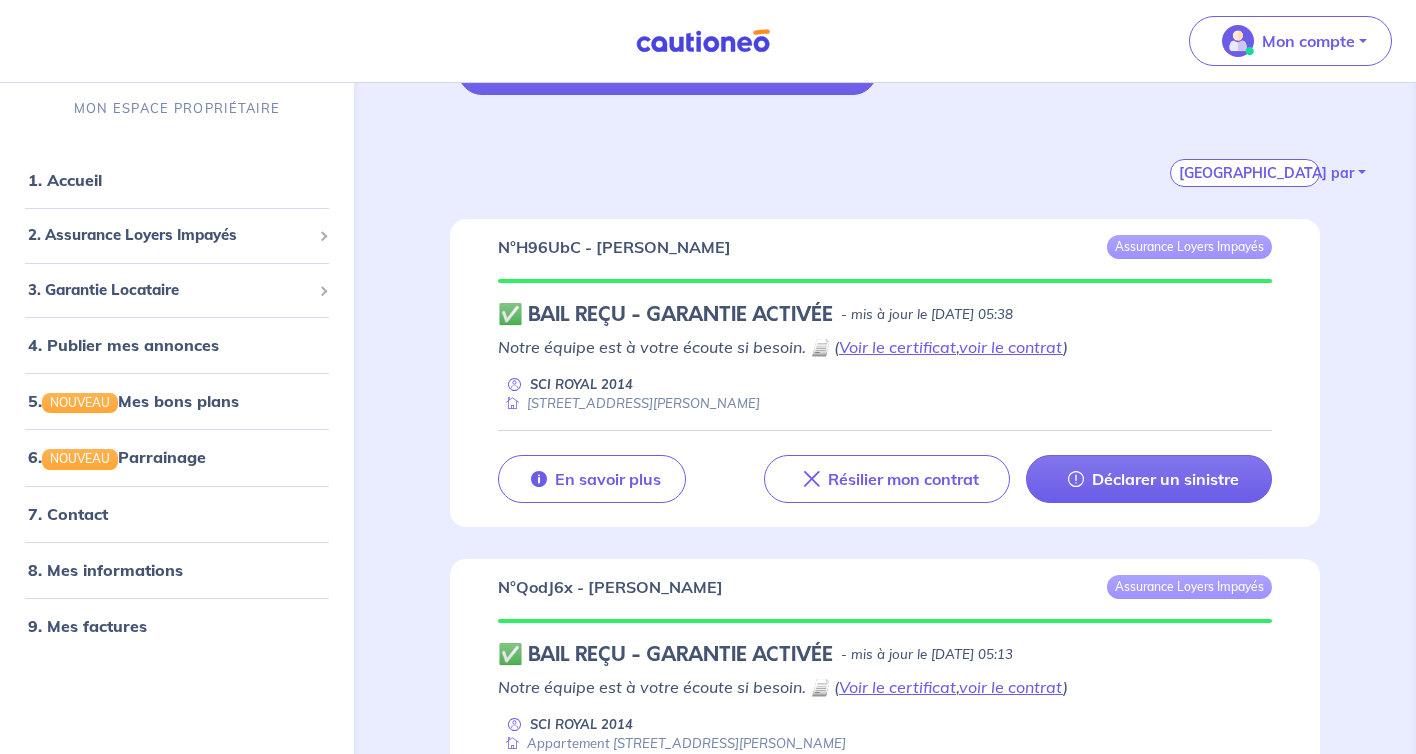 scroll, scrollTop: 364, scrollLeft: 0, axis: vertical 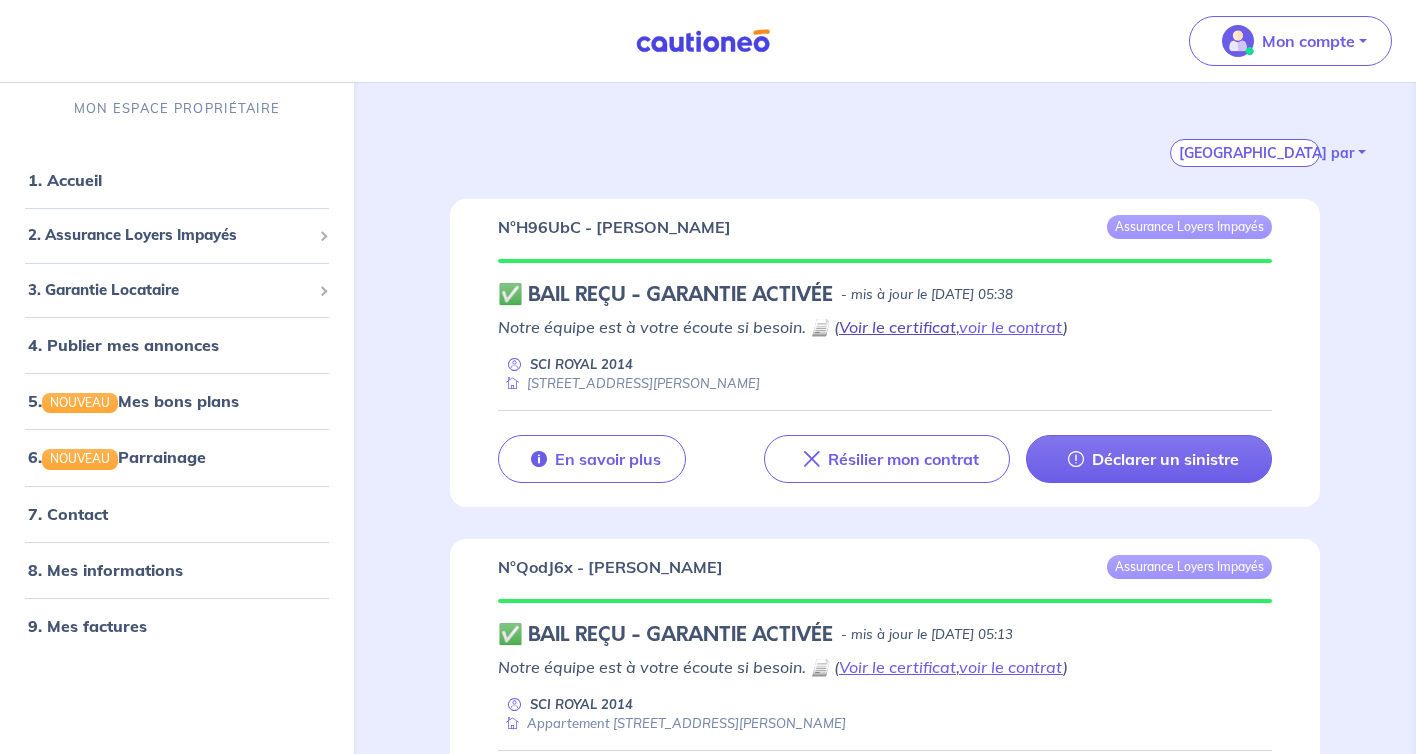 click on "Voir le certificat" at bounding box center (897, 327) 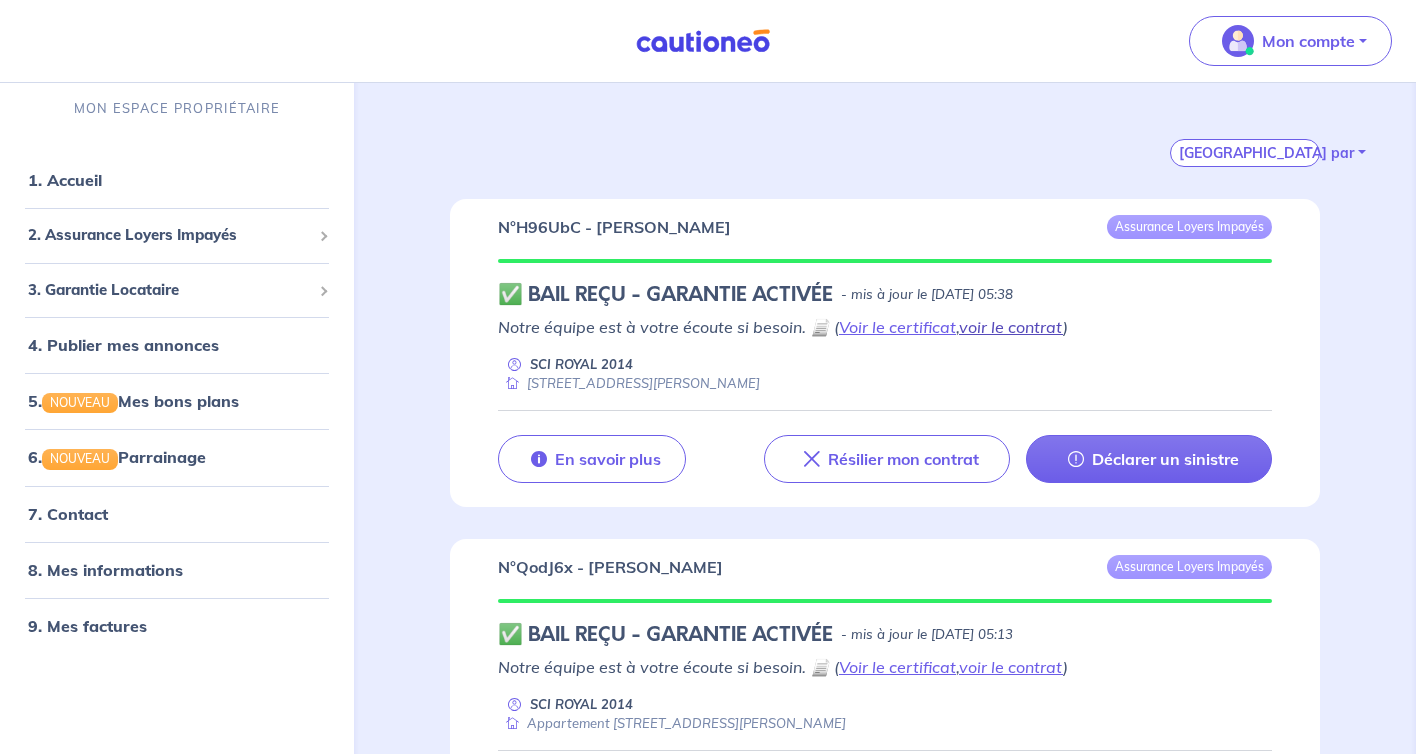 click on "voir le contrat" at bounding box center (1011, 327) 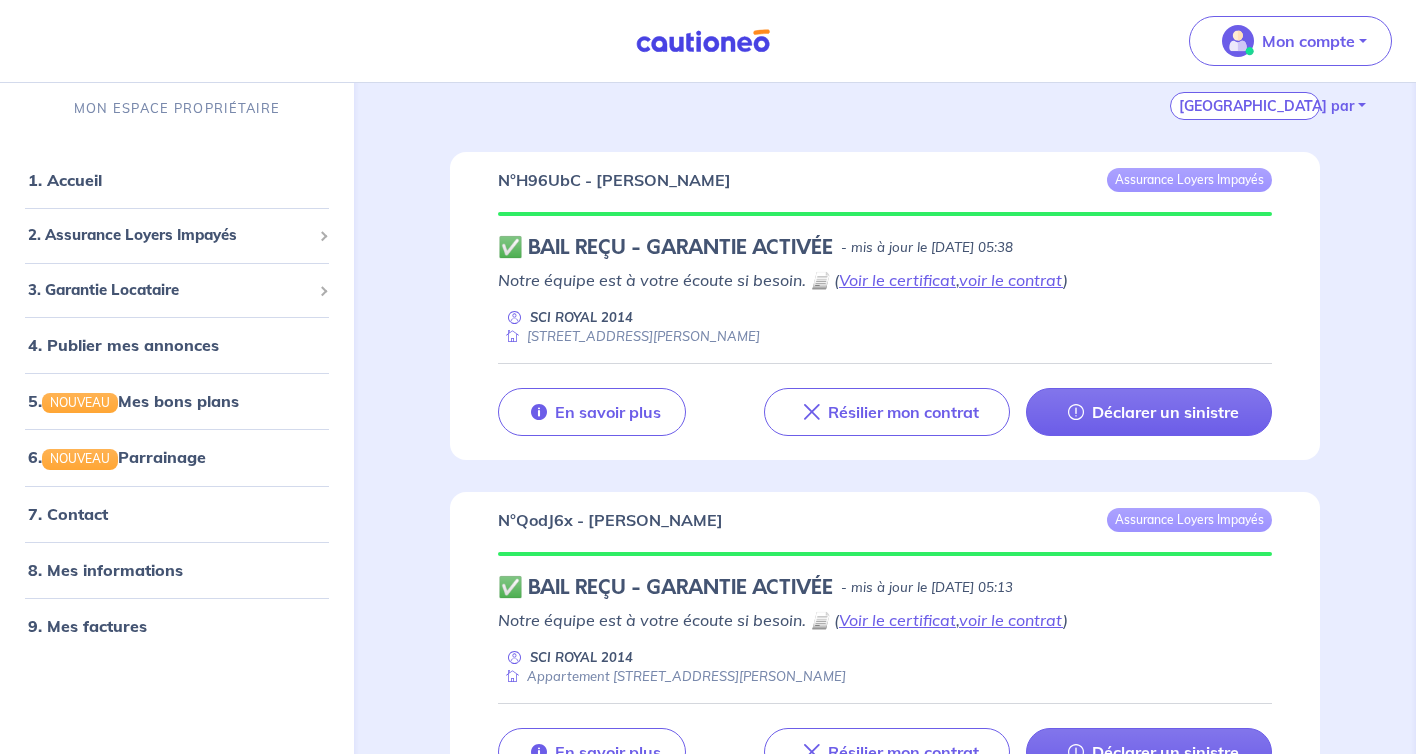 scroll, scrollTop: 426, scrollLeft: 0, axis: vertical 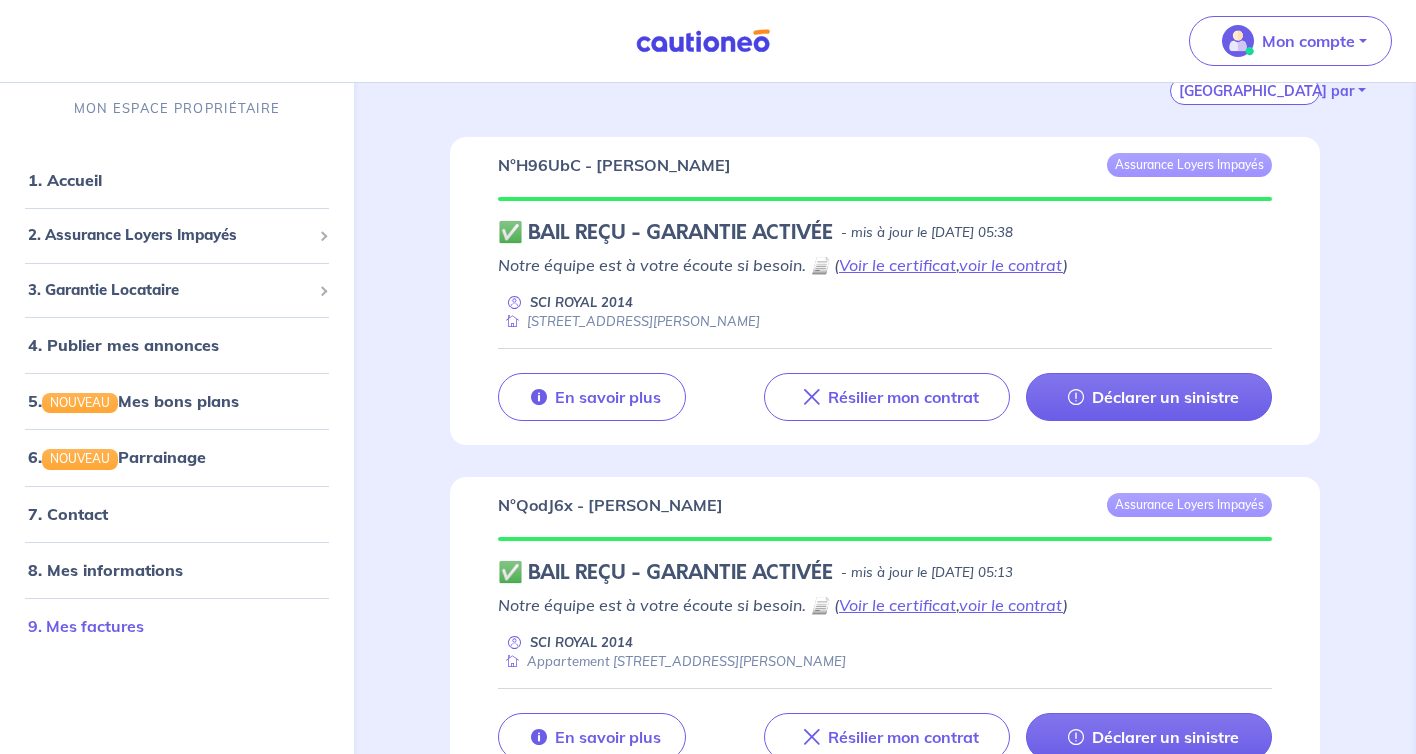 click on "9. Mes factures" at bounding box center [86, 626] 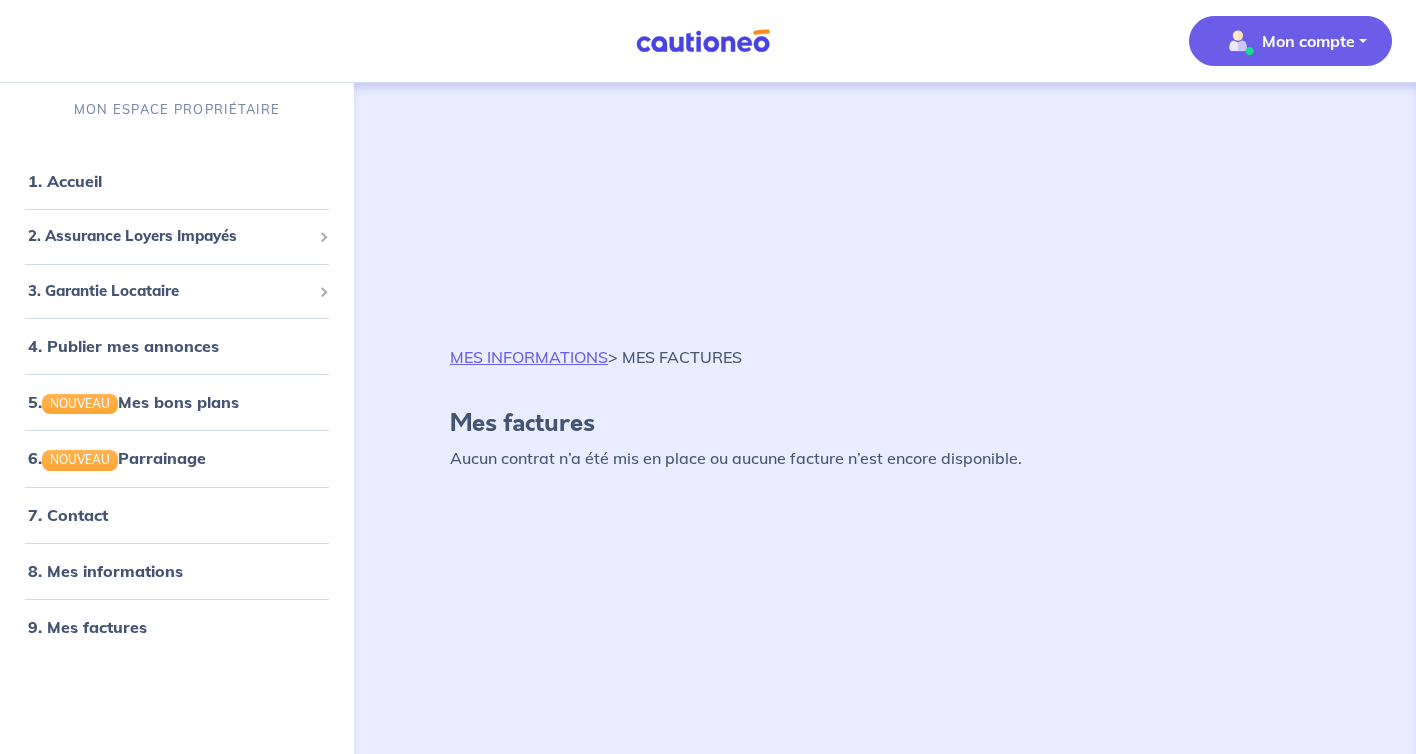 scroll, scrollTop: 0, scrollLeft: 0, axis: both 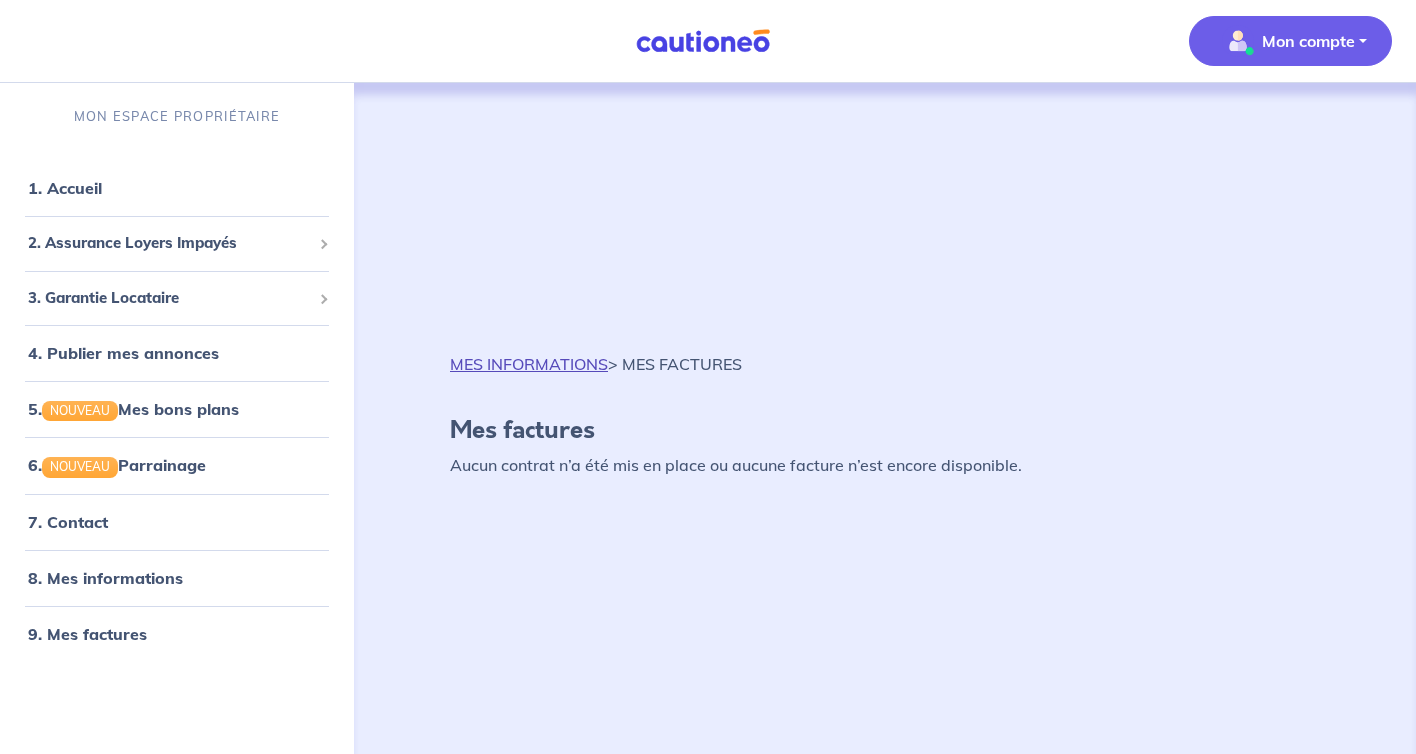 click on "MES INFORMATIONS" at bounding box center [529, 364] 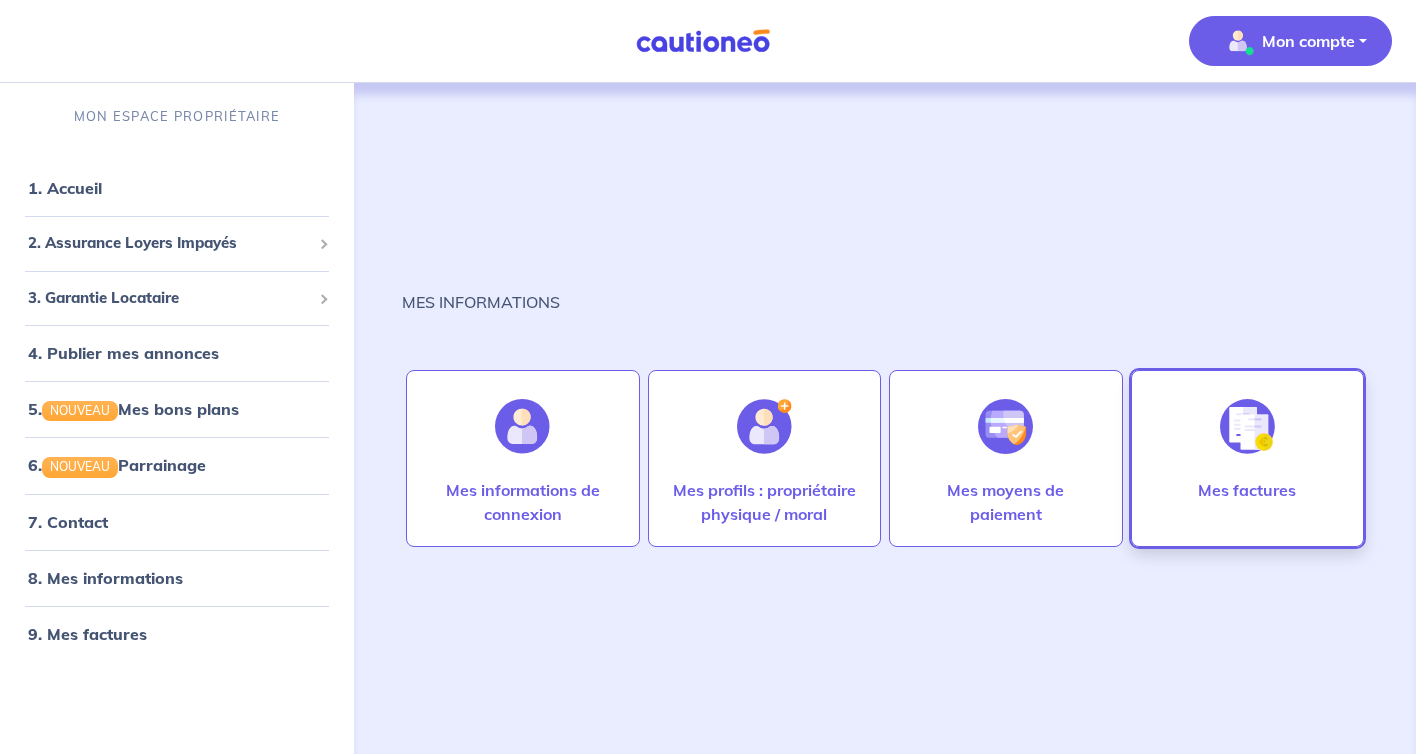 click at bounding box center [1247, 426] 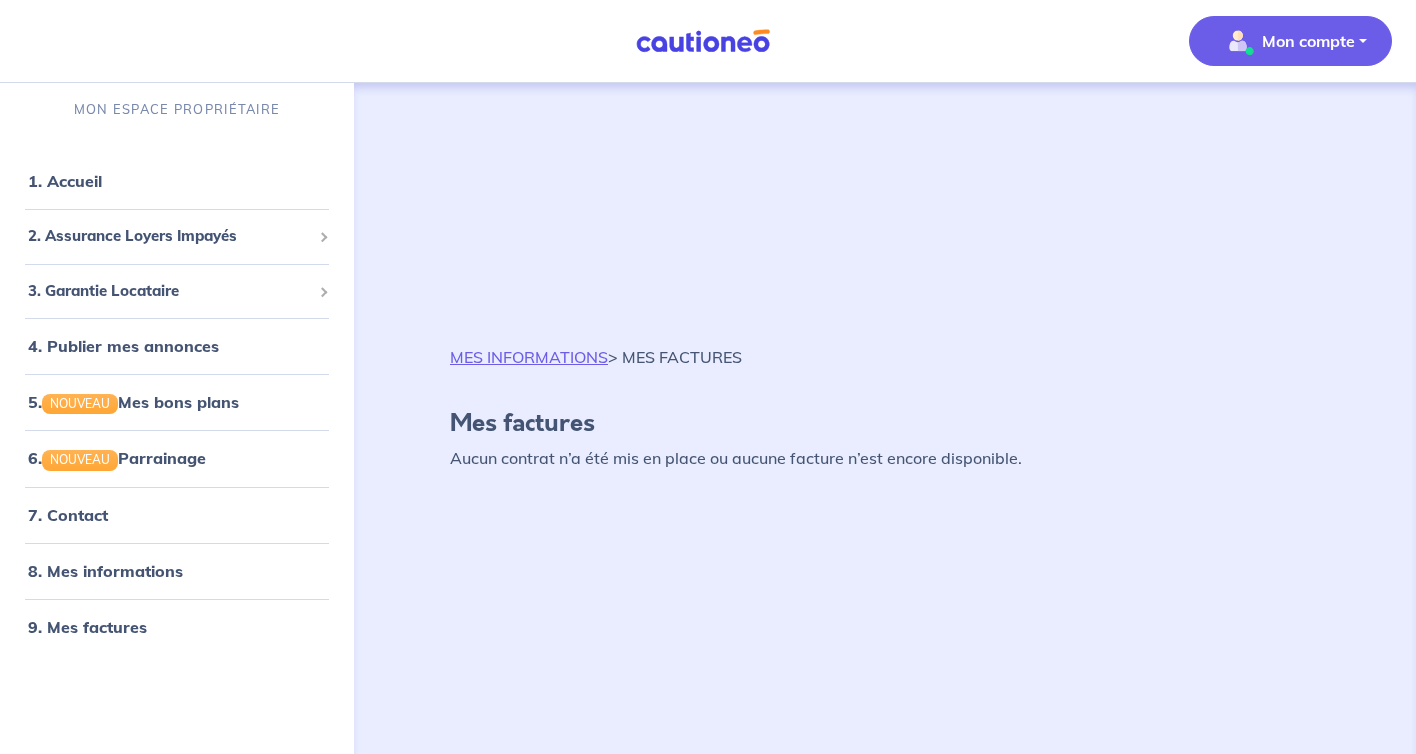 scroll, scrollTop: 0, scrollLeft: 0, axis: both 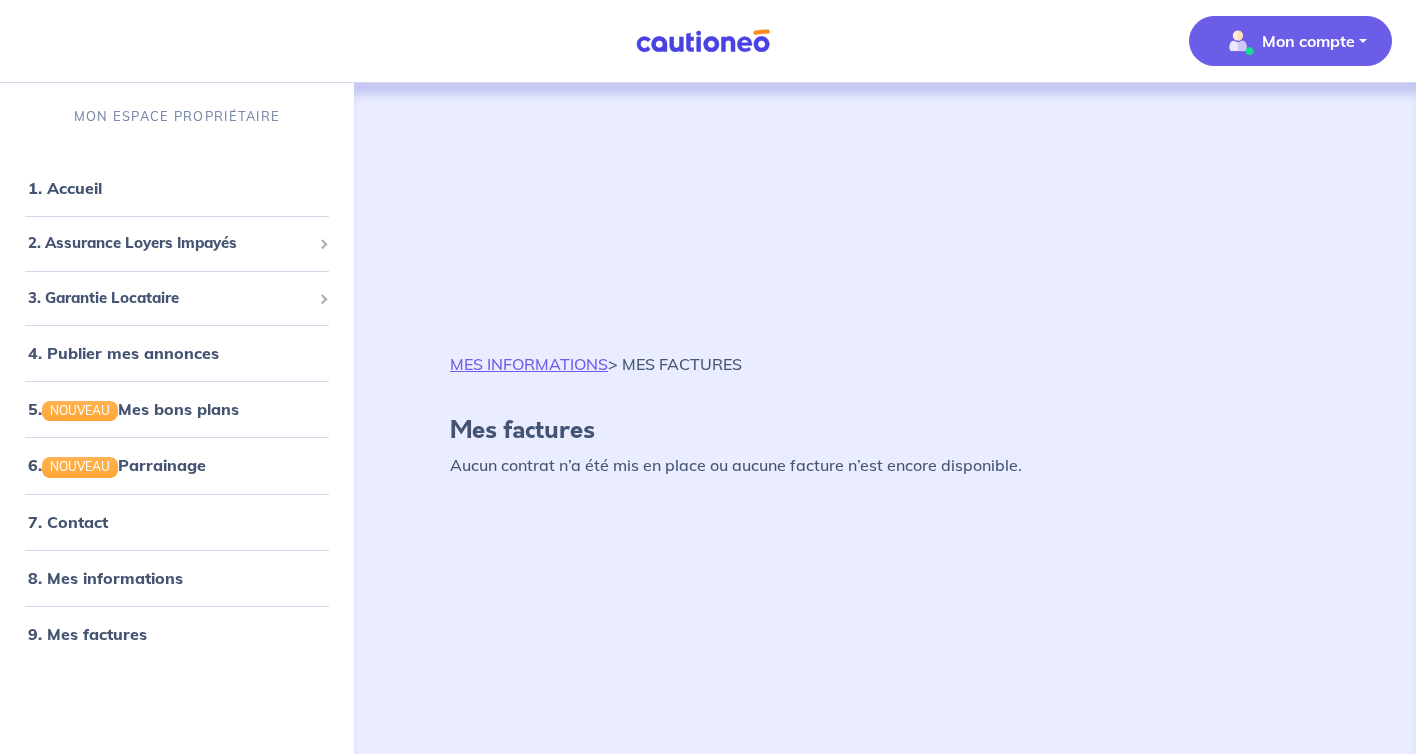 click on "Mon compte" at bounding box center (1290, 41) 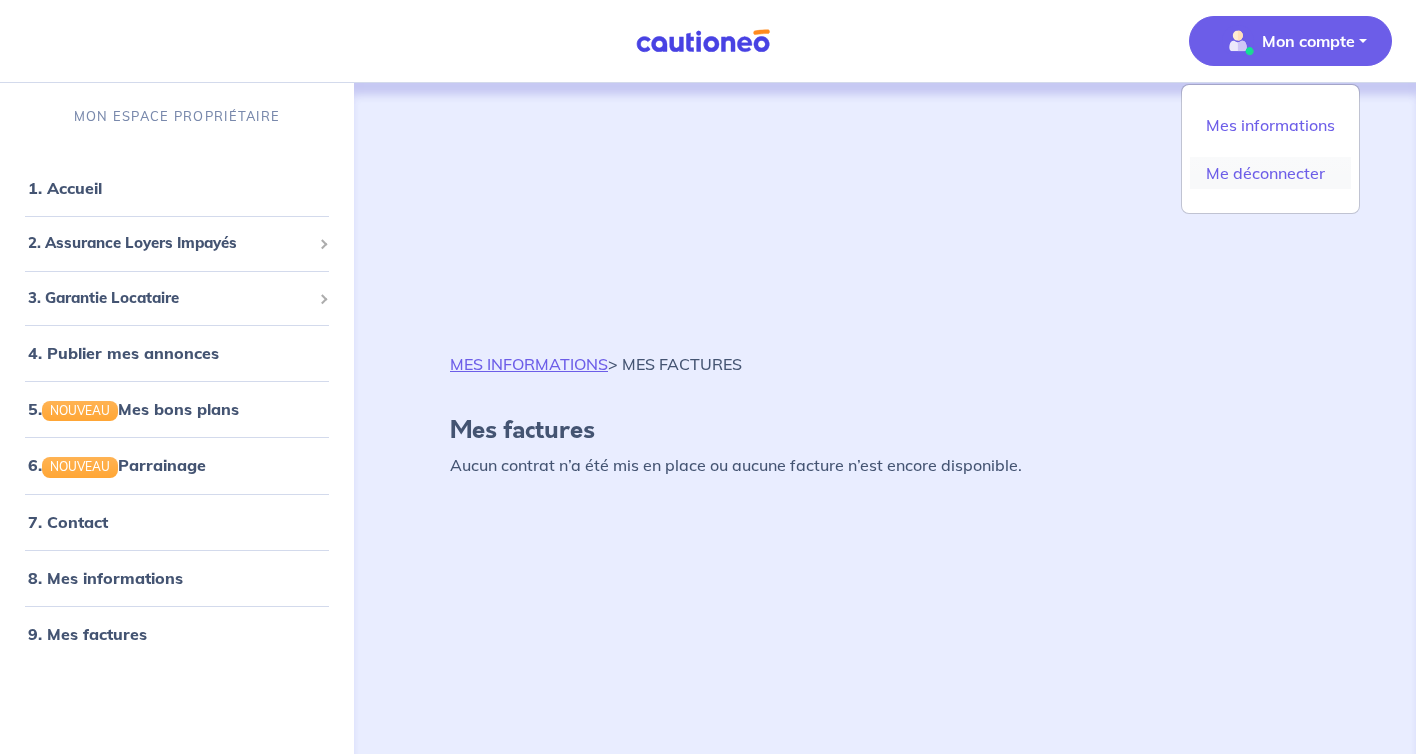 click on "Me déconnecter" at bounding box center (1270, 173) 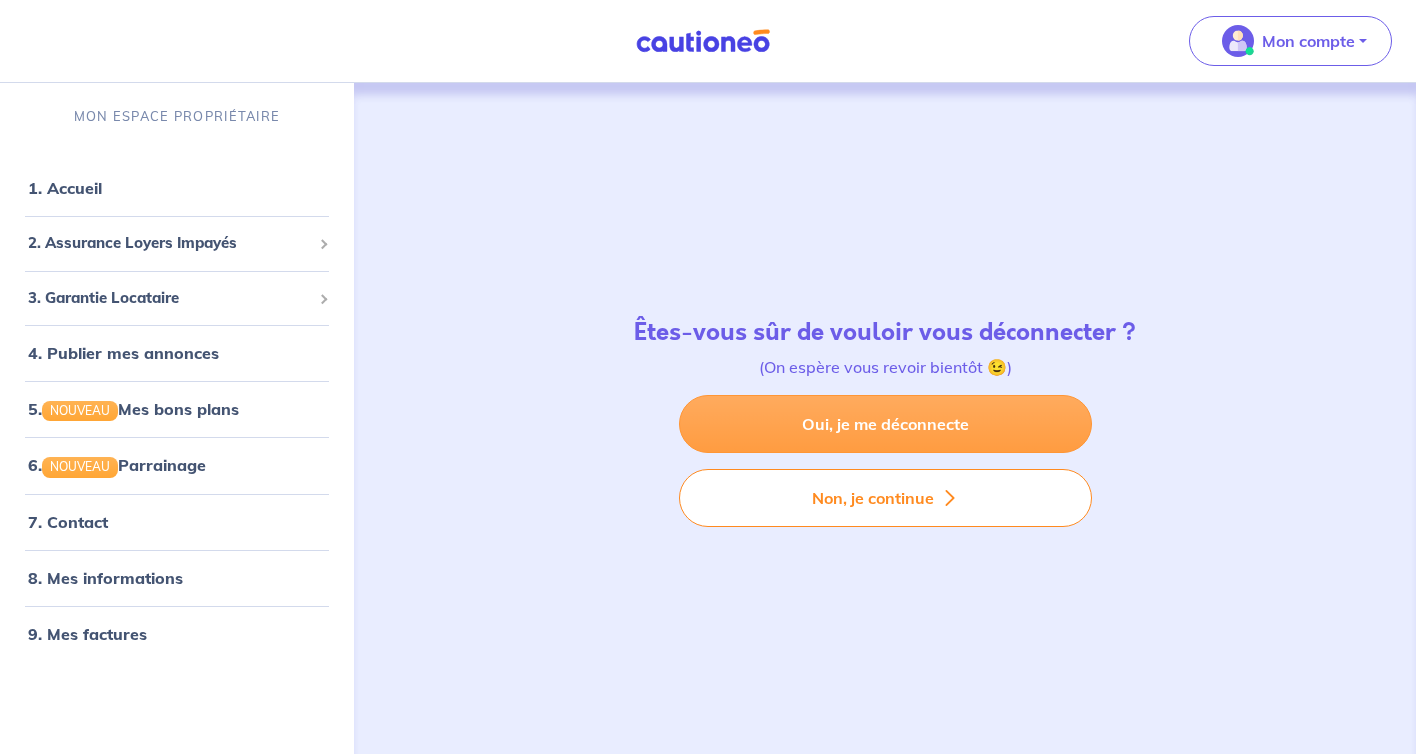 click on "Oui, je me déconnecte" at bounding box center (885, 424) 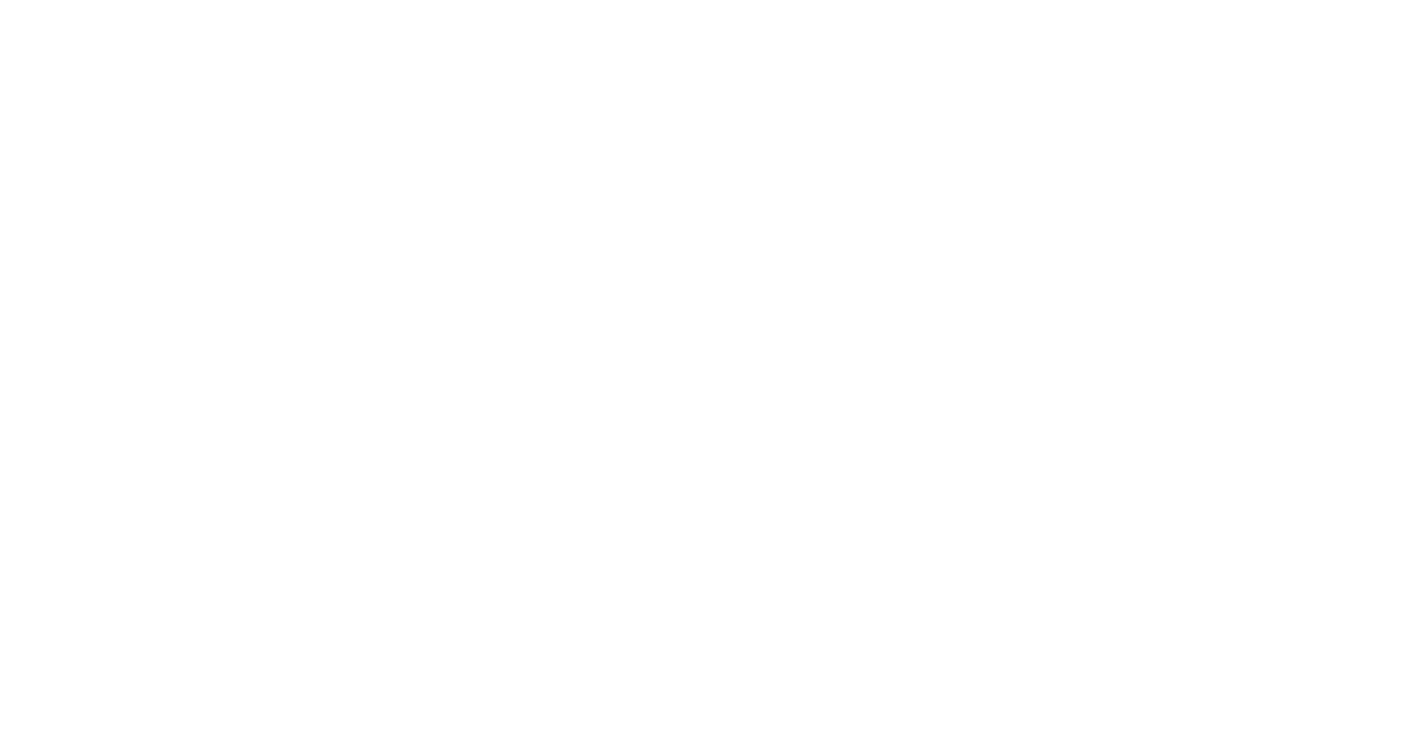 scroll, scrollTop: 0, scrollLeft: 0, axis: both 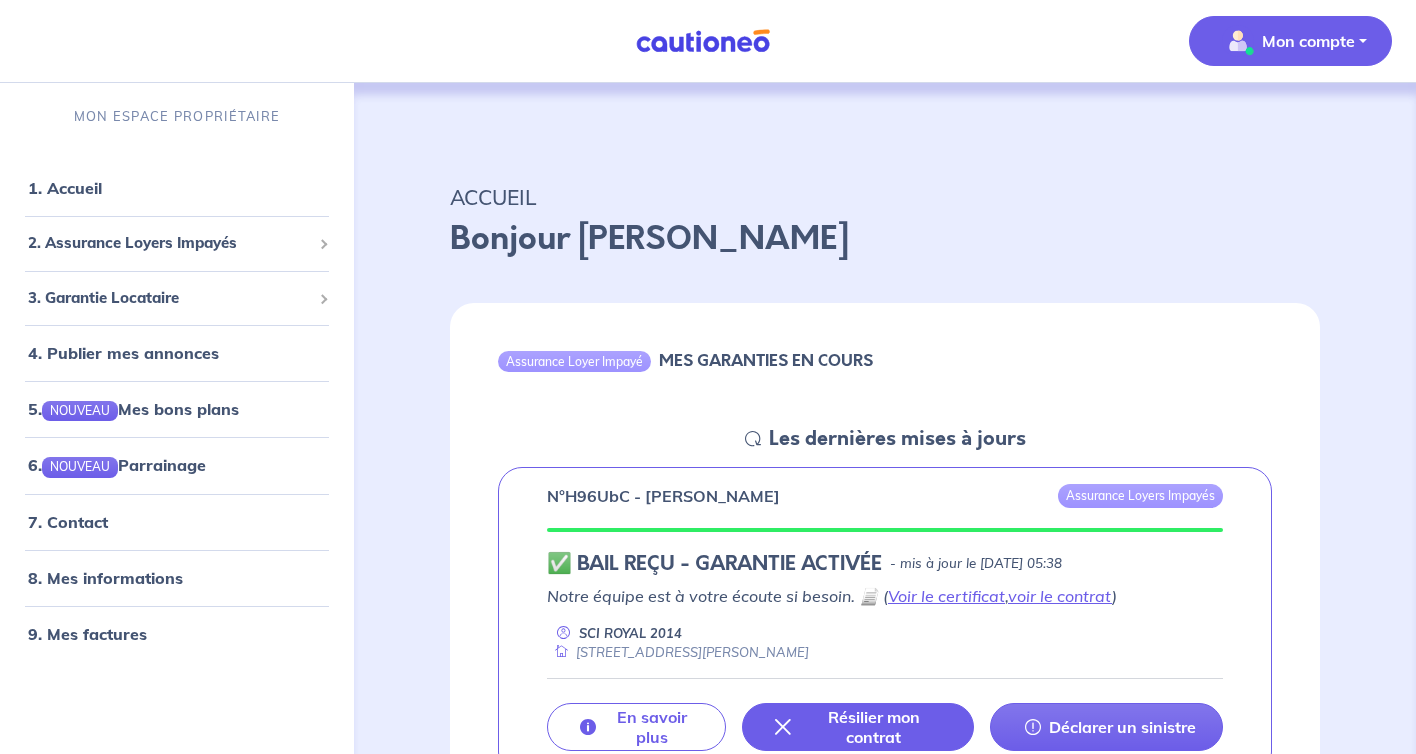 click on "Mon compte" at bounding box center (1308, 41) 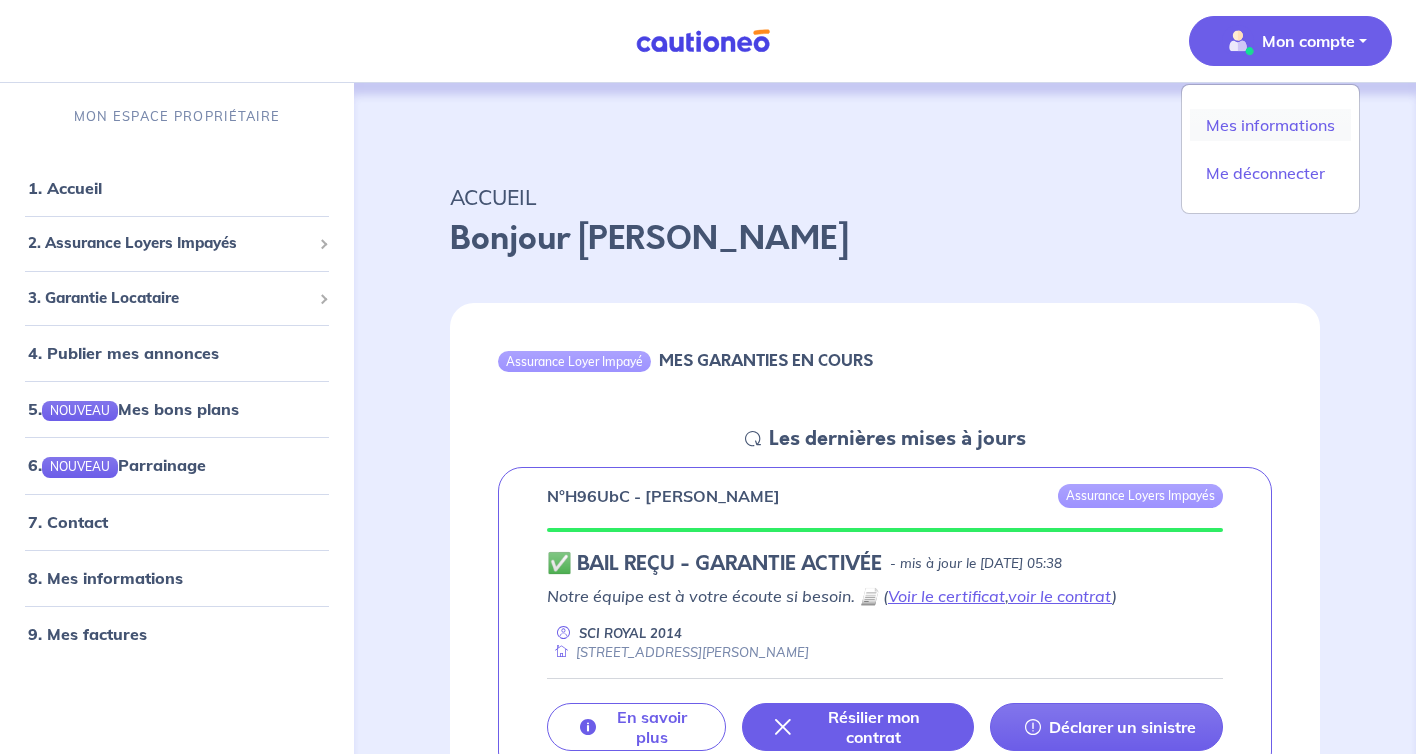 click on "Mes informations" at bounding box center (1270, 125) 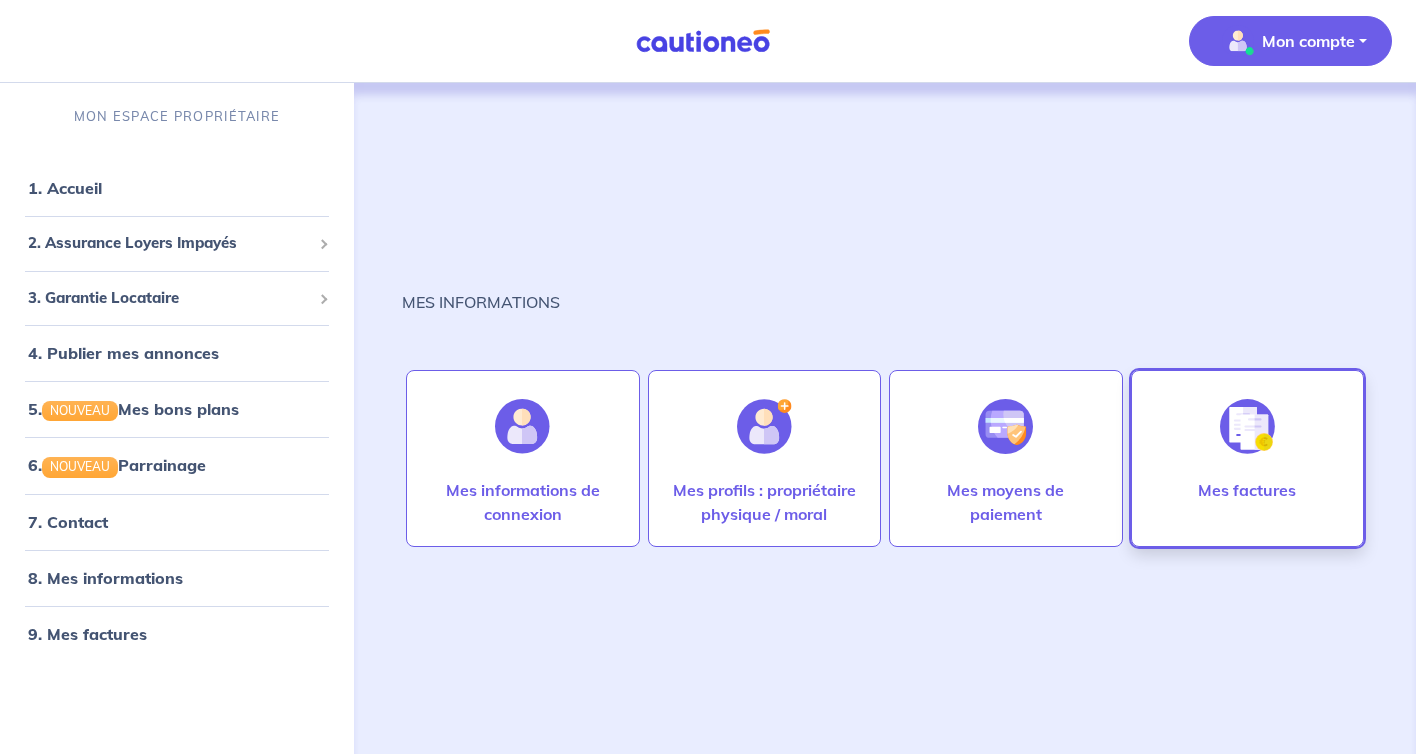 click at bounding box center [1247, 426] 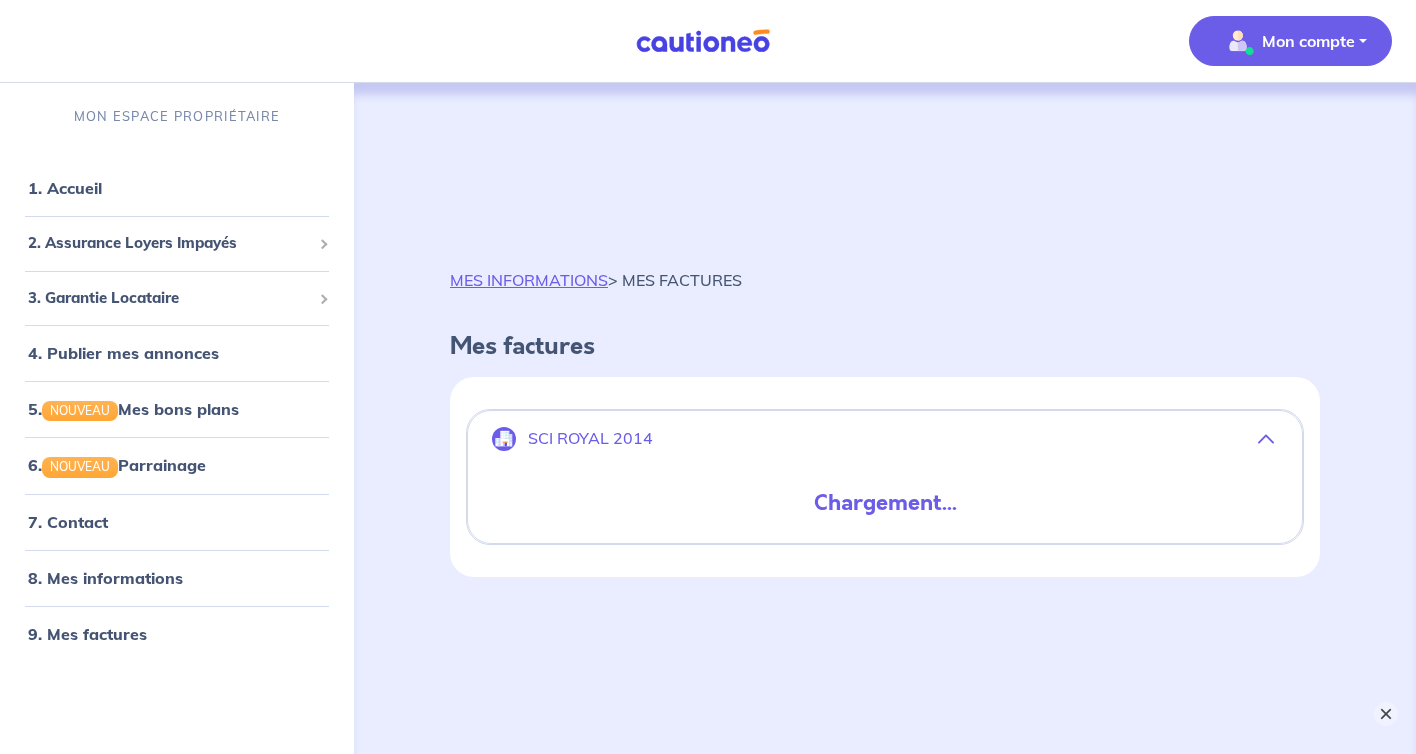click on "×" at bounding box center (1386, 714) 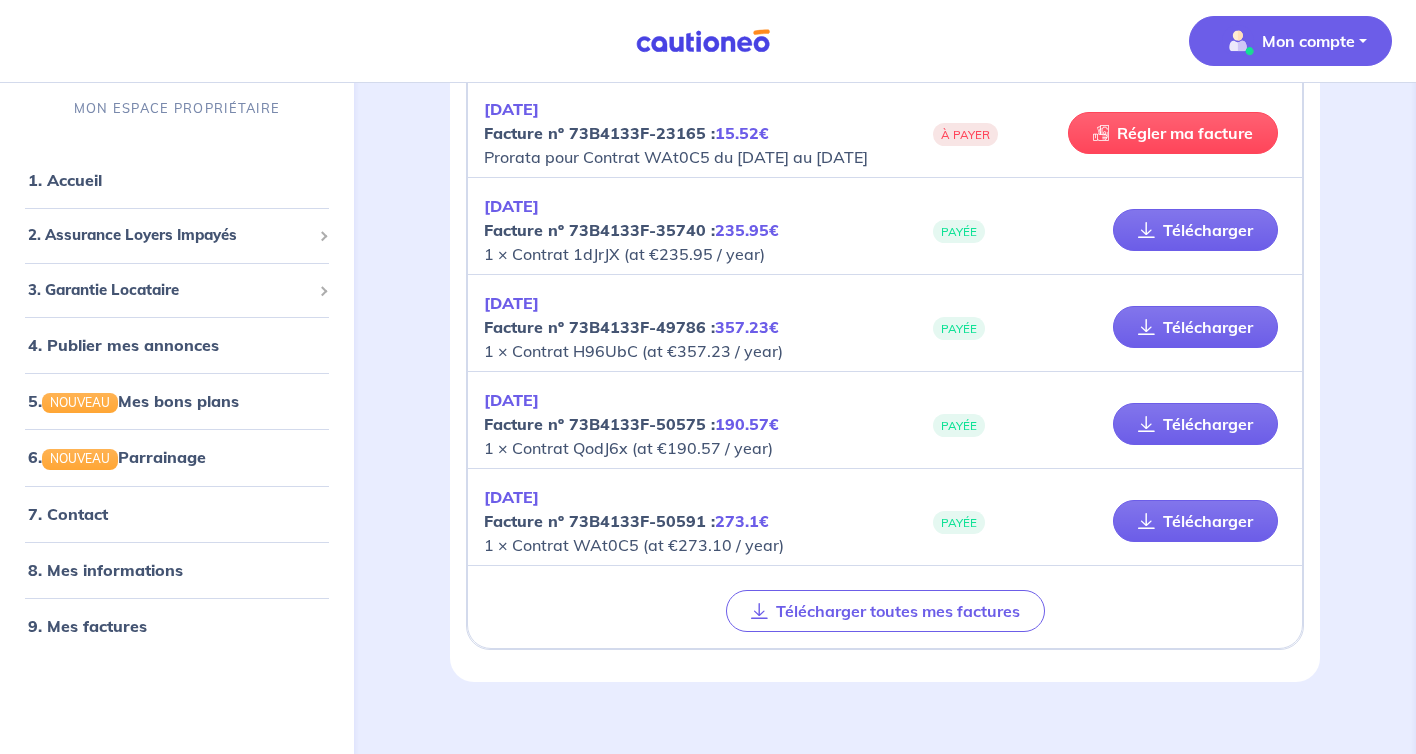 scroll, scrollTop: 1463, scrollLeft: 0, axis: vertical 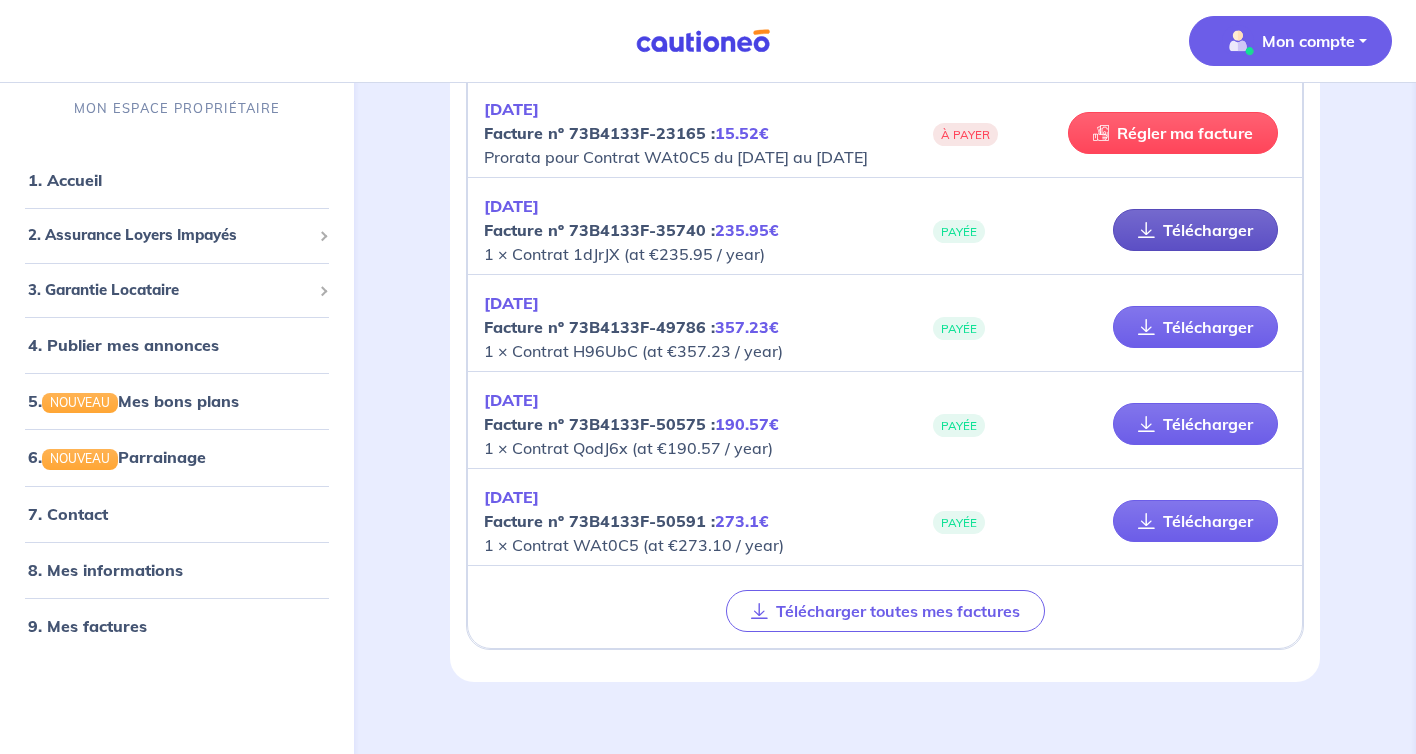 click on "Télécharger" at bounding box center (1195, 230) 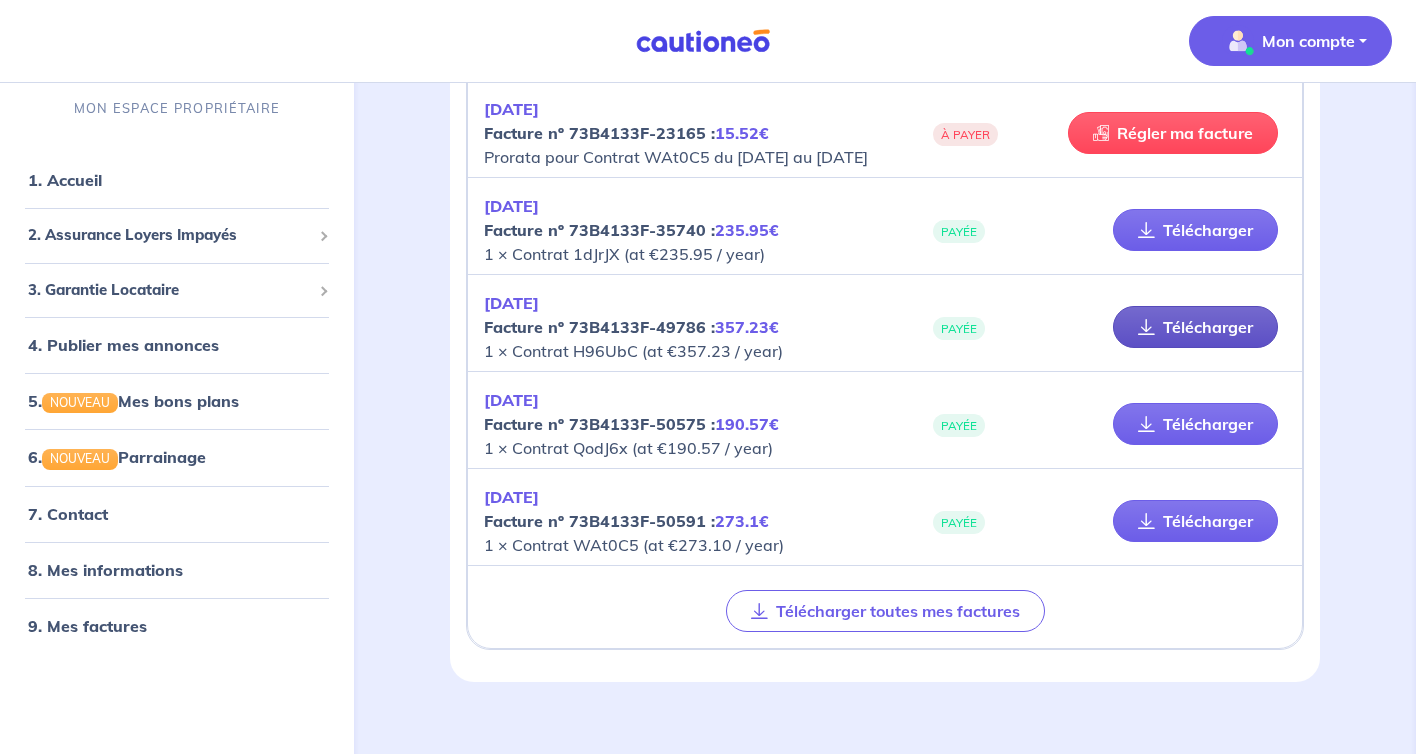 click on "Télécharger" at bounding box center (1195, 327) 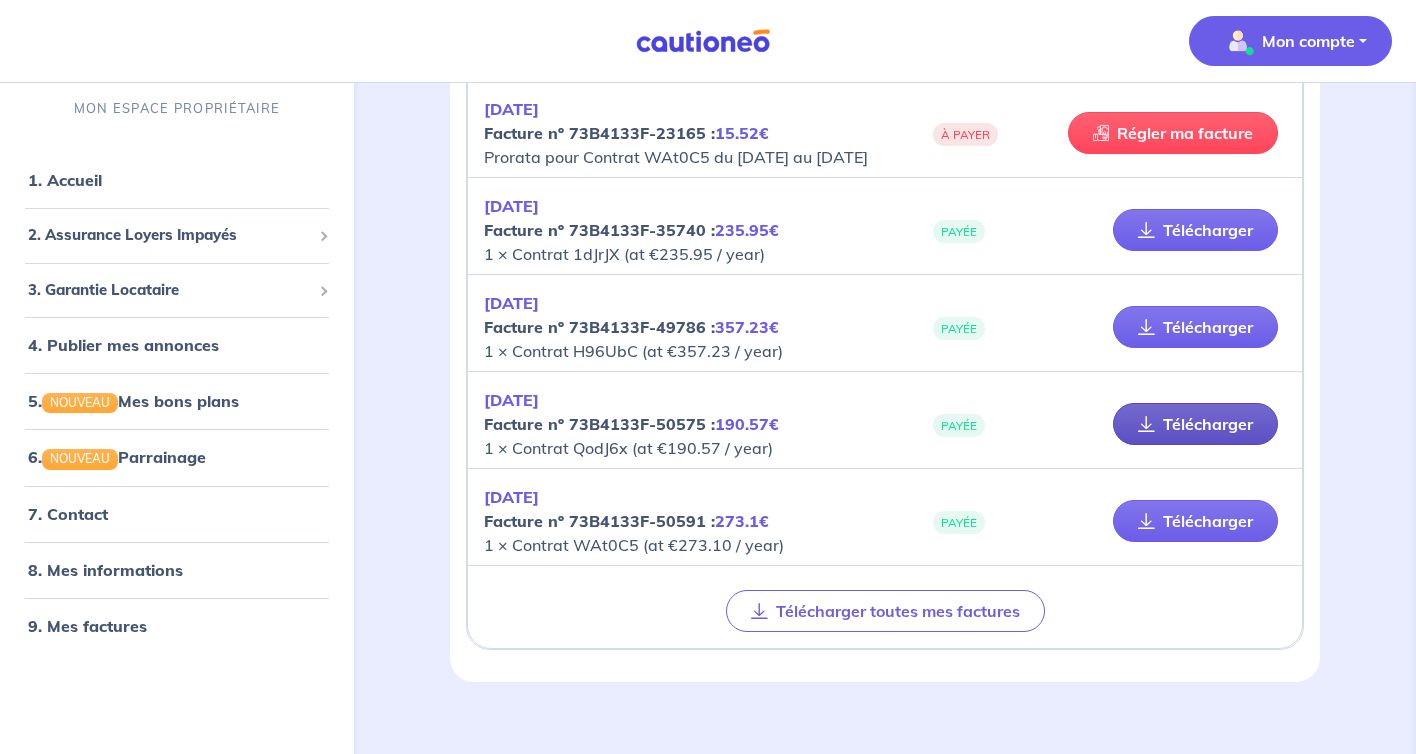 click on "Télécharger" at bounding box center [1195, 424] 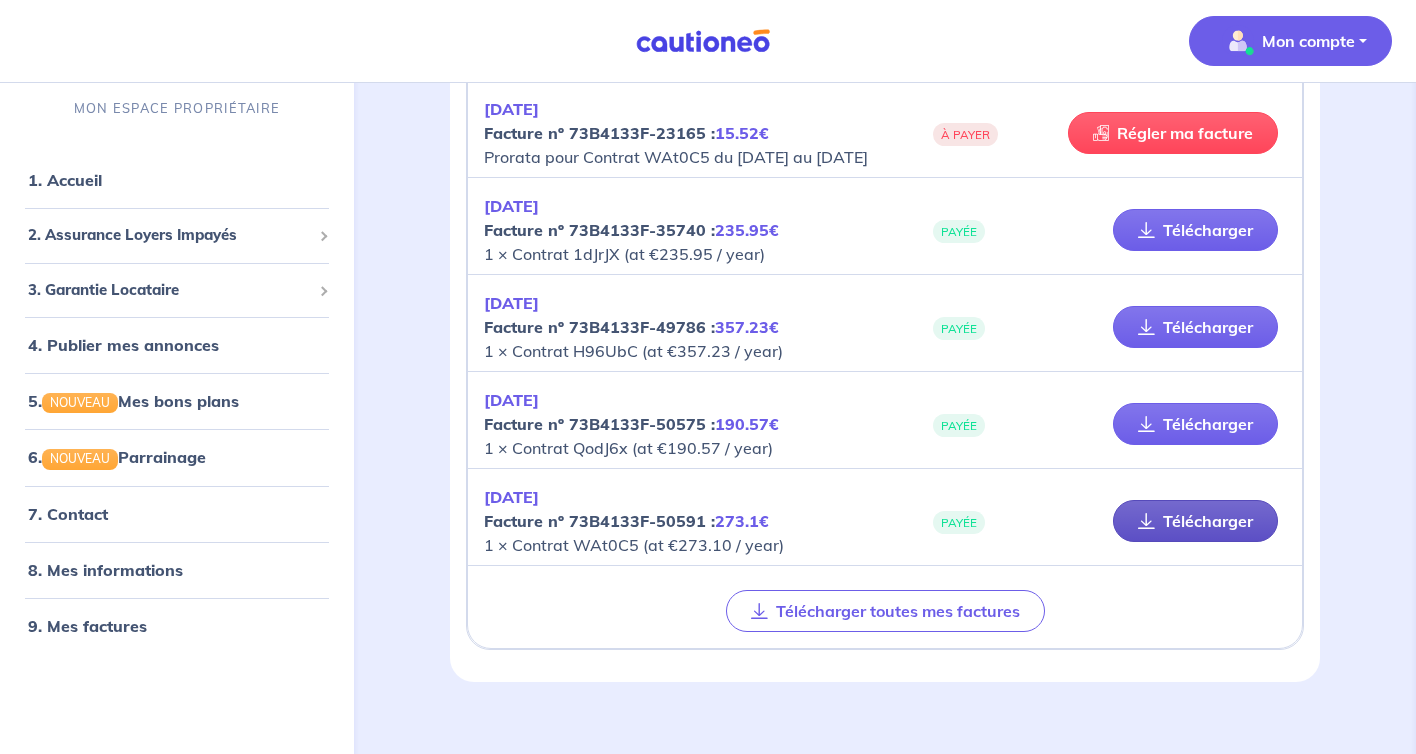 click on "Télécharger" at bounding box center (1195, 521) 